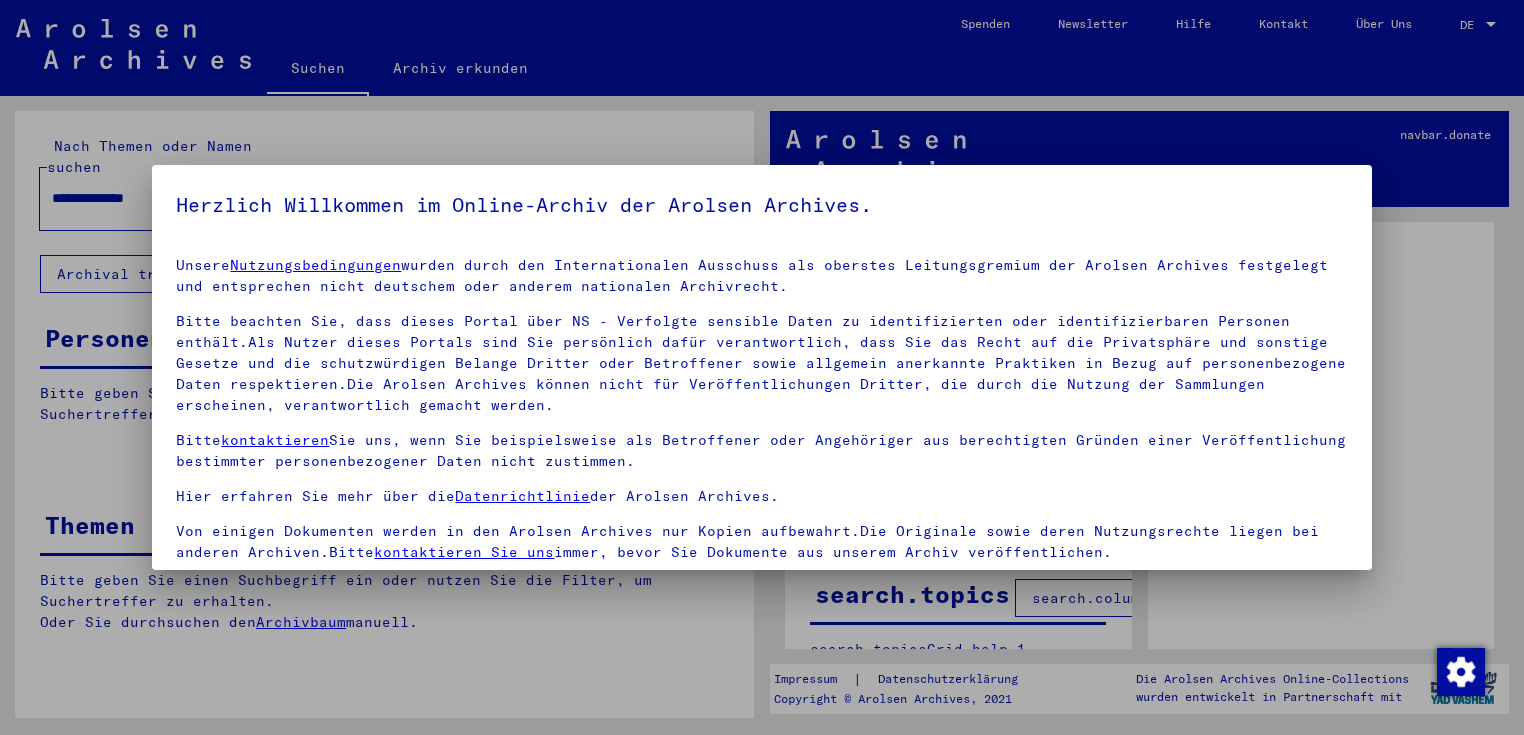 scroll, scrollTop: 0, scrollLeft: 0, axis: both 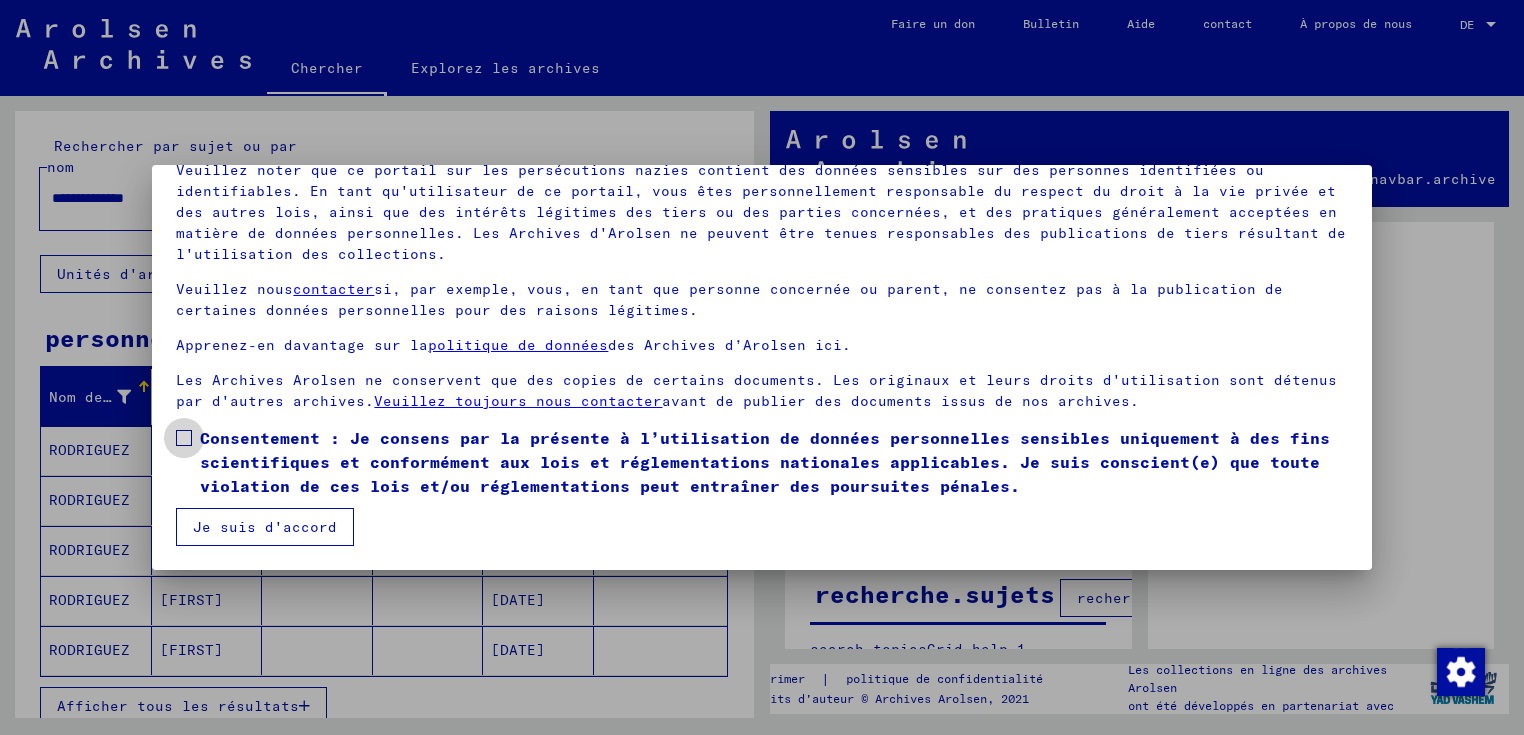 click at bounding box center (184, 438) 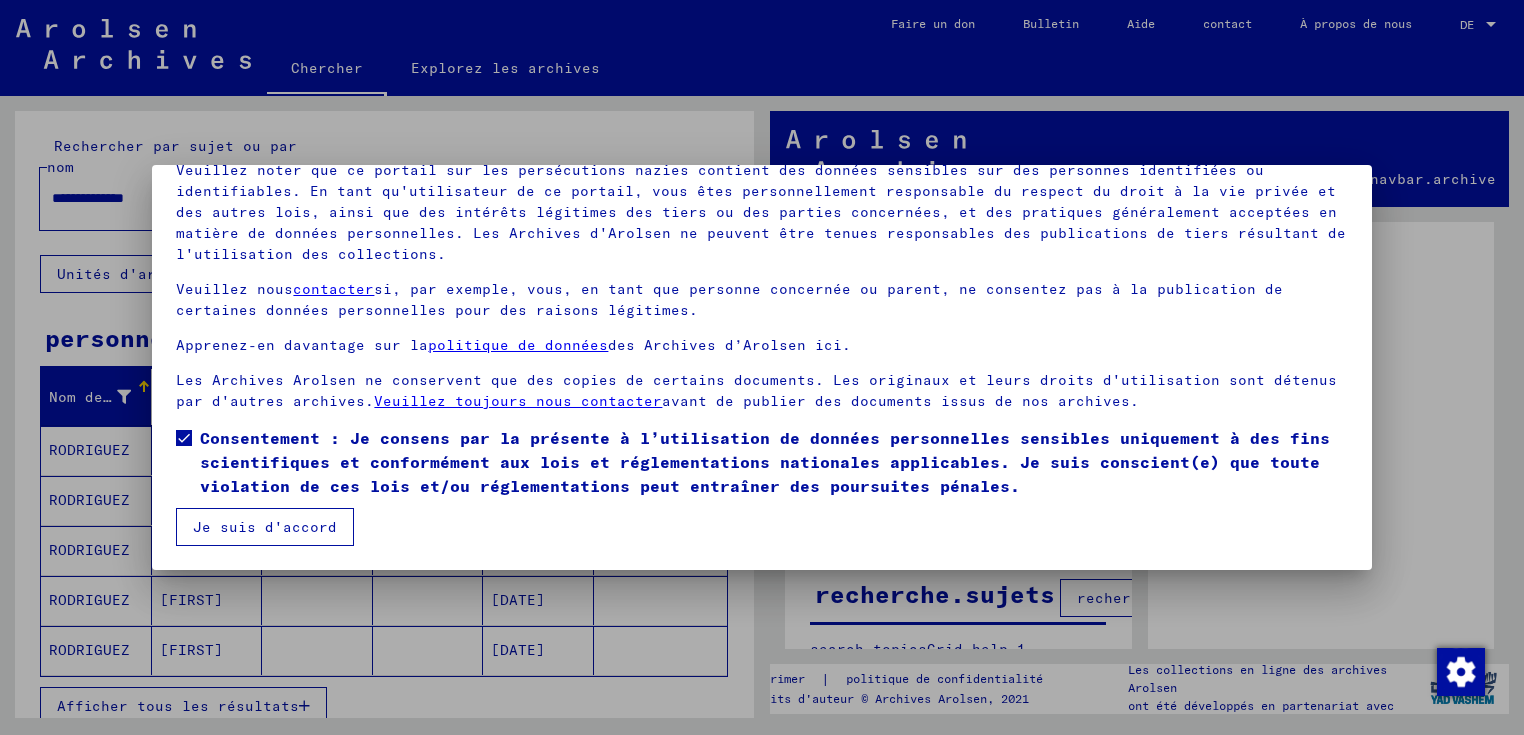 click on "Je suis d'accord" at bounding box center (265, 527) 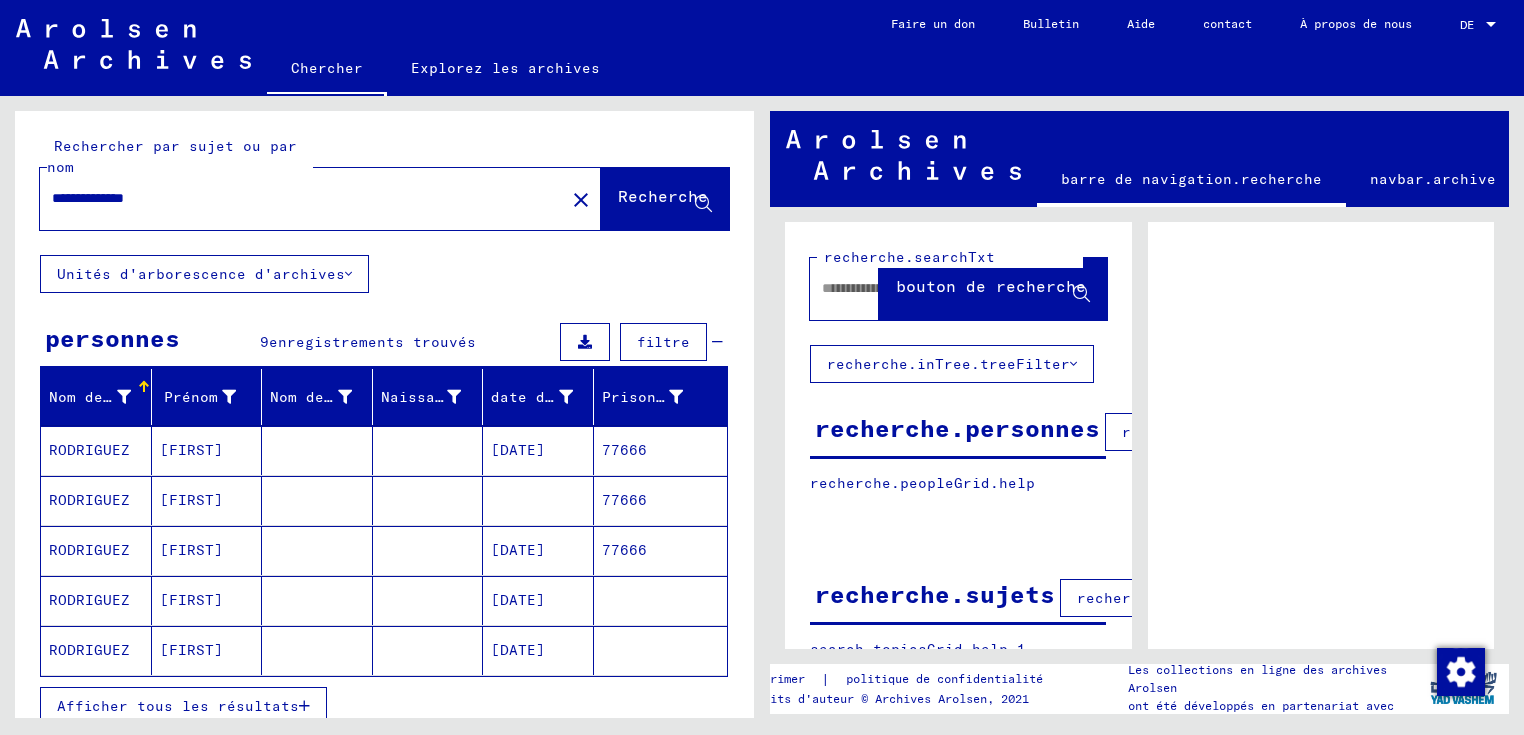click on "[DATE]" at bounding box center [518, 450] 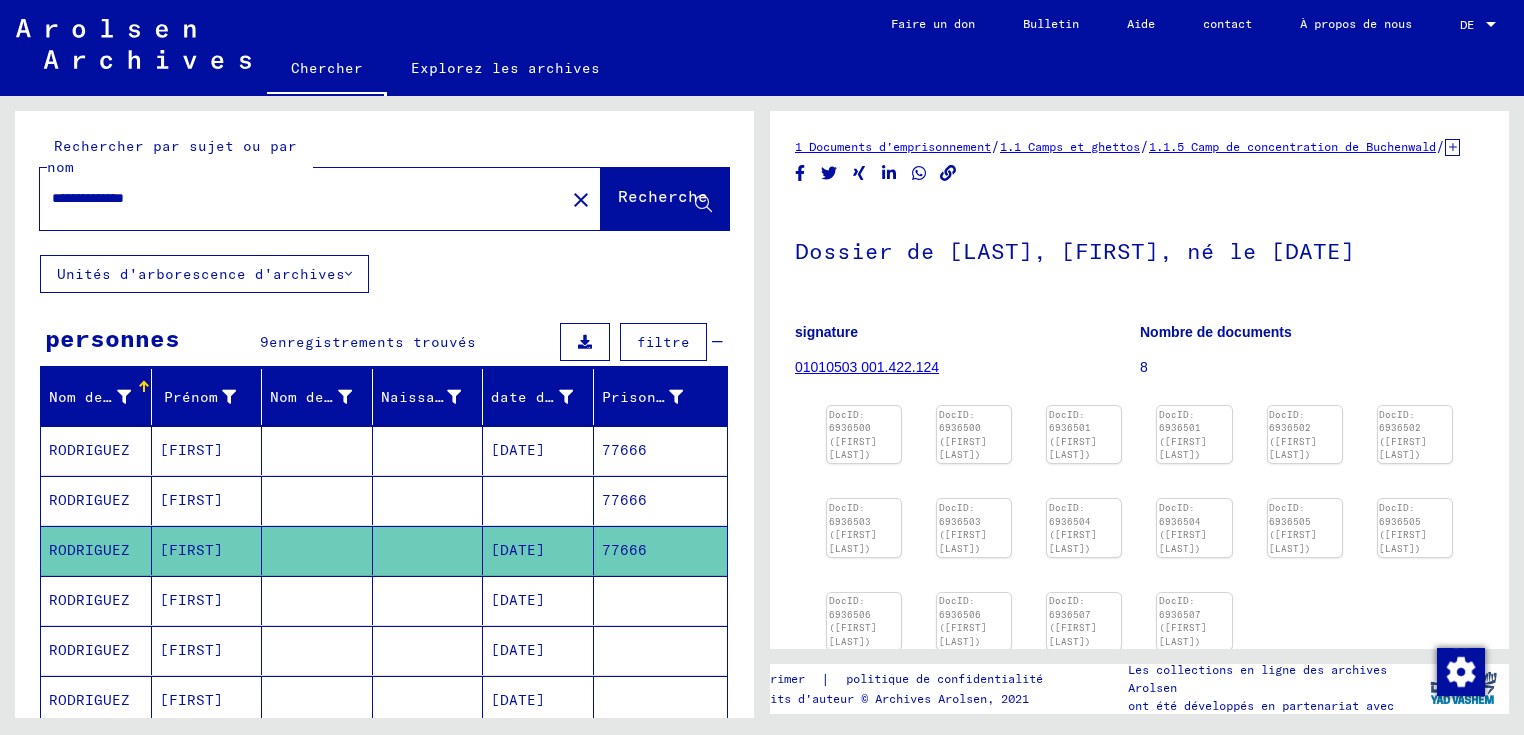 scroll, scrollTop: 0, scrollLeft: 0, axis: both 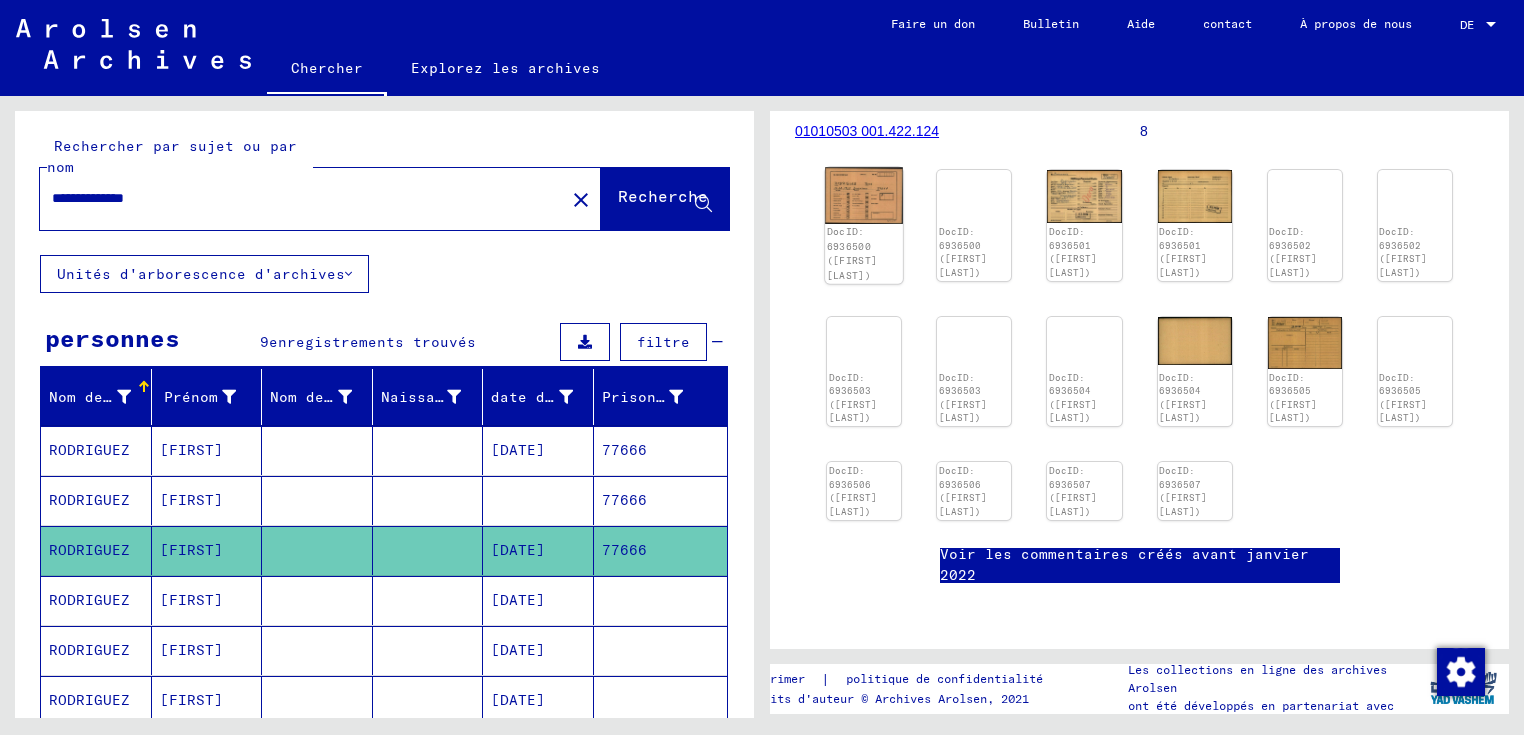 click at bounding box center [864, 195] 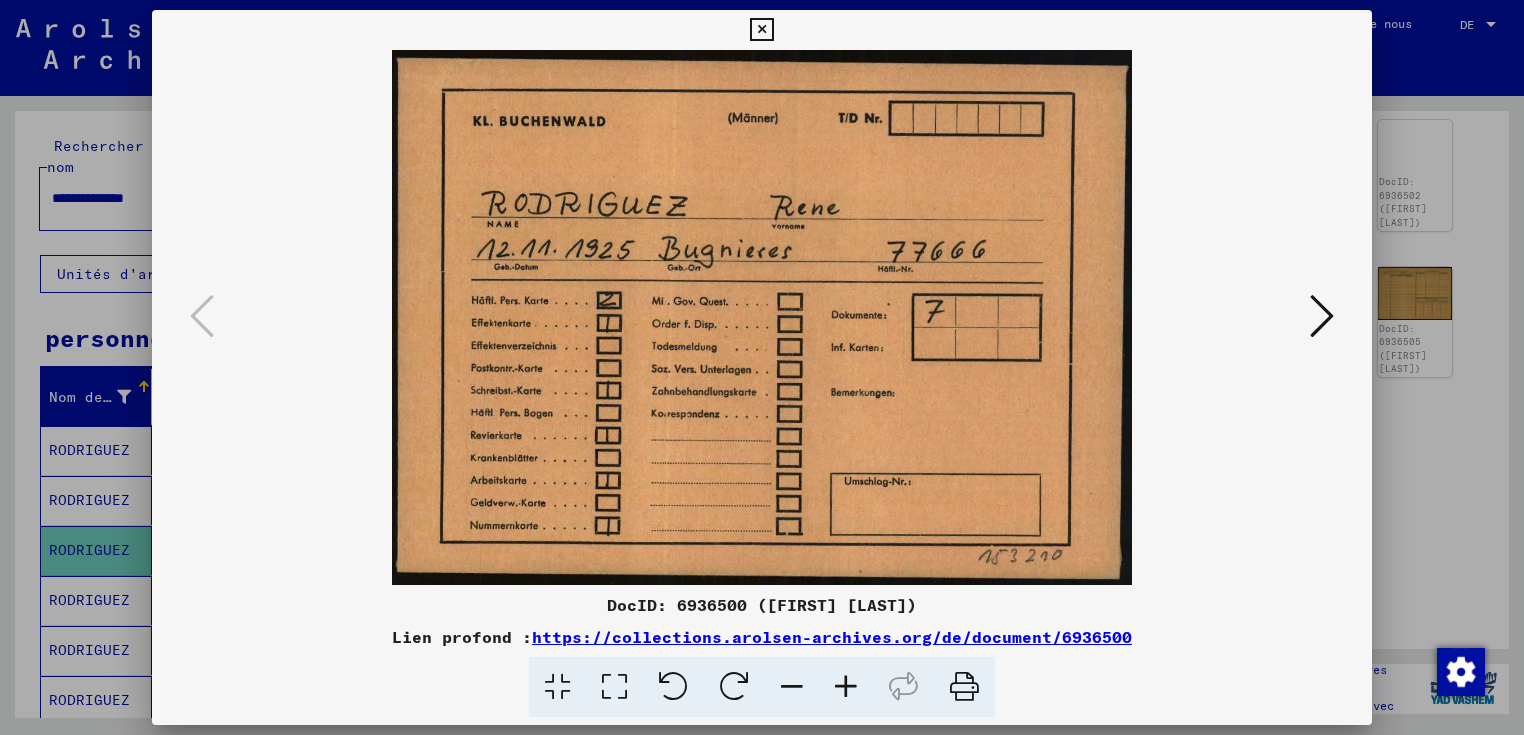 click at bounding box center [1322, 316] 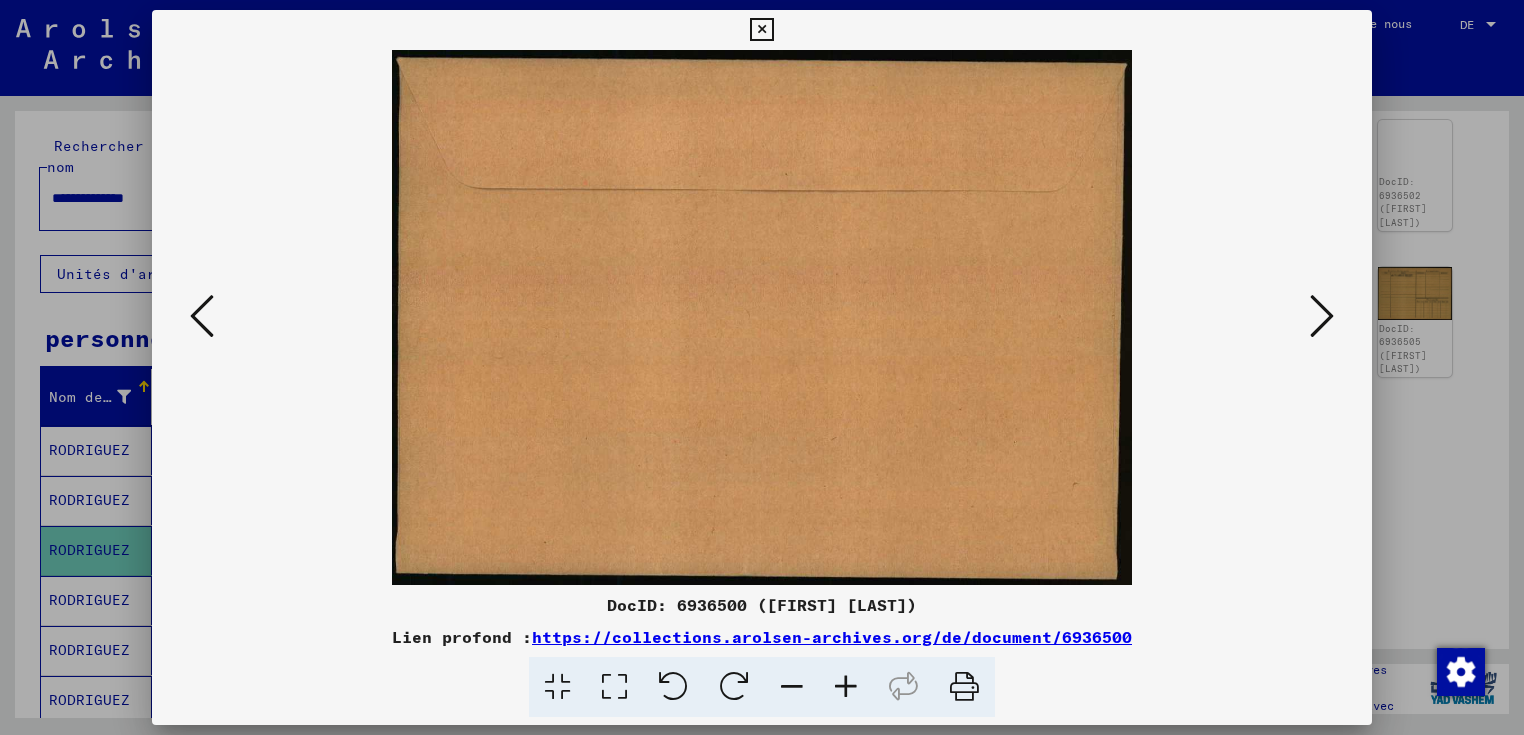 click at bounding box center [1322, 316] 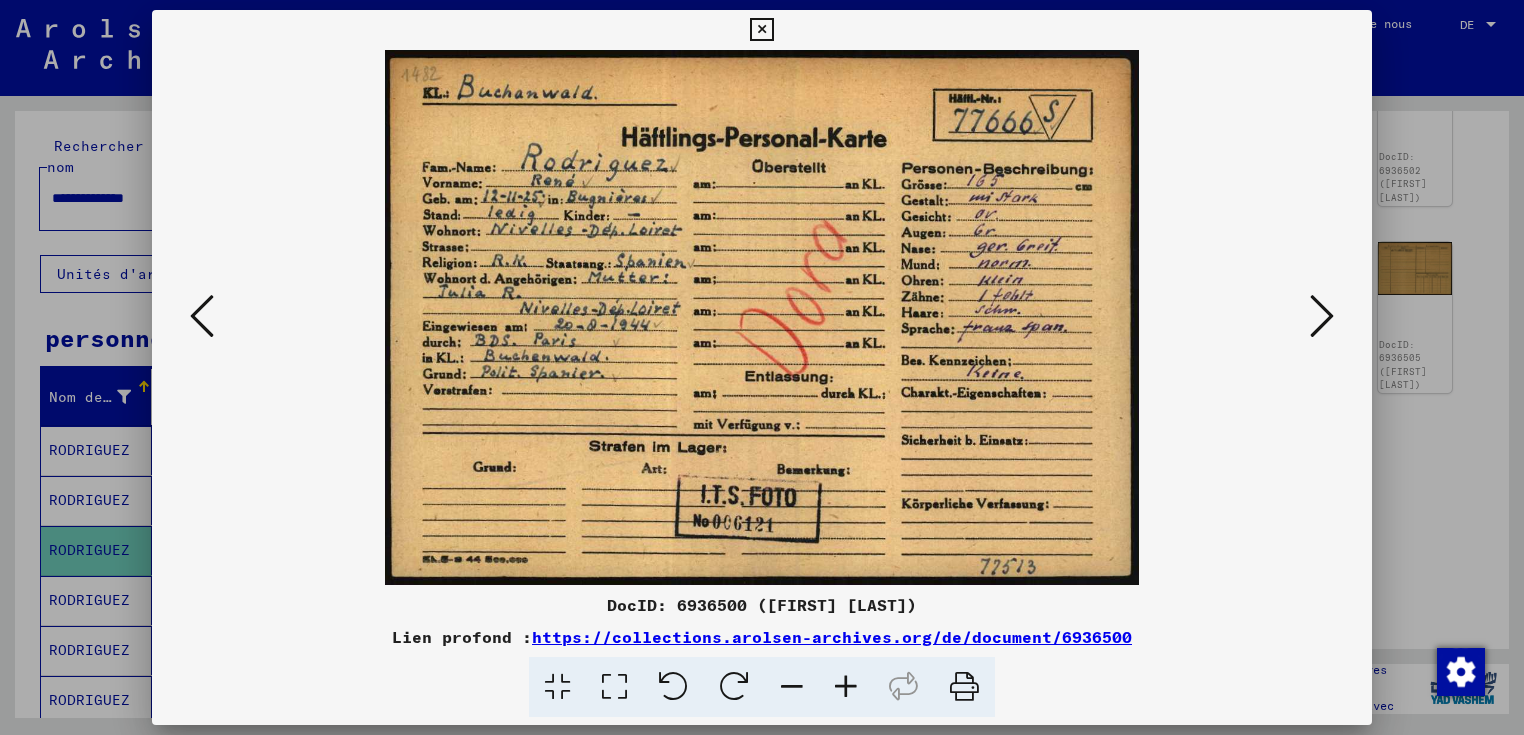 click at bounding box center (1322, 316) 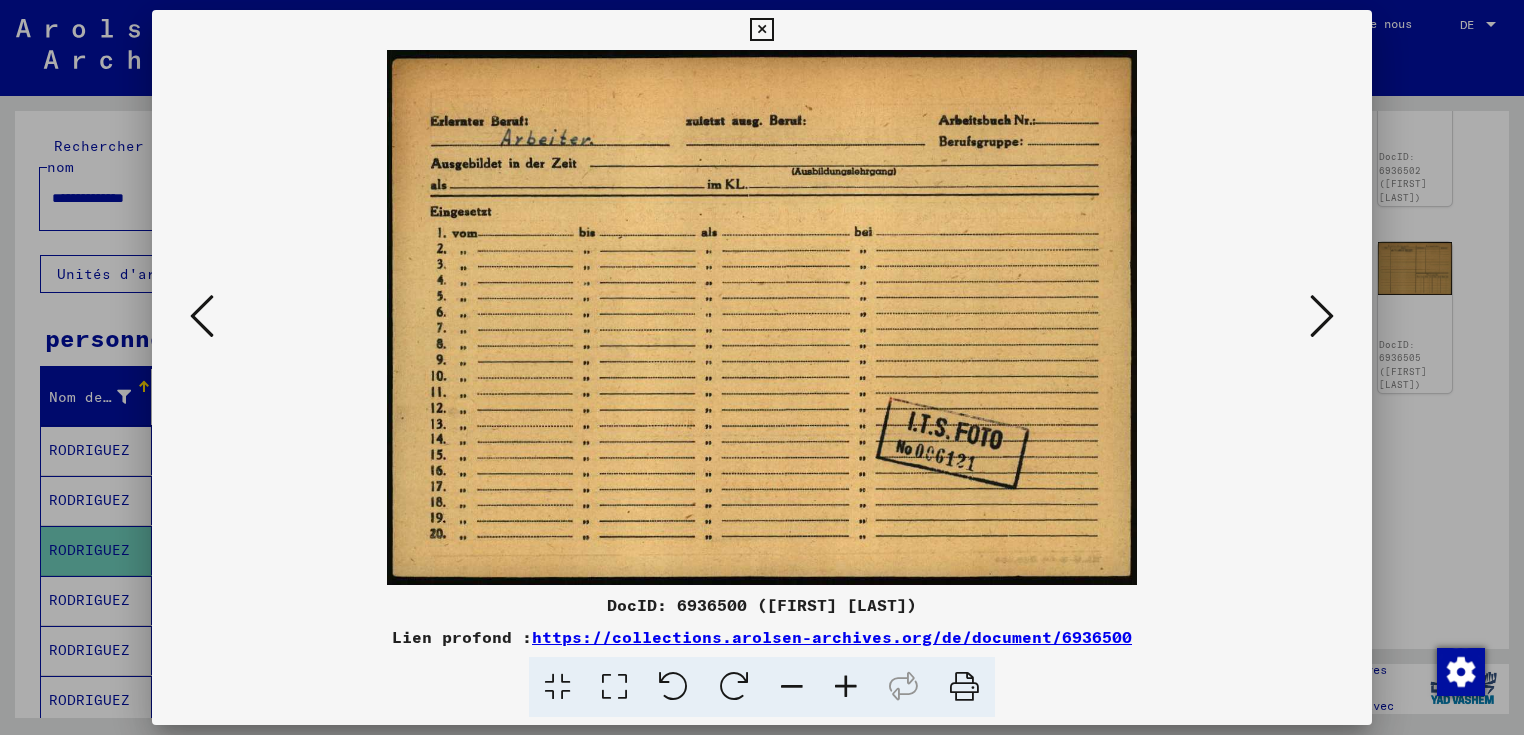 click at bounding box center (1322, 316) 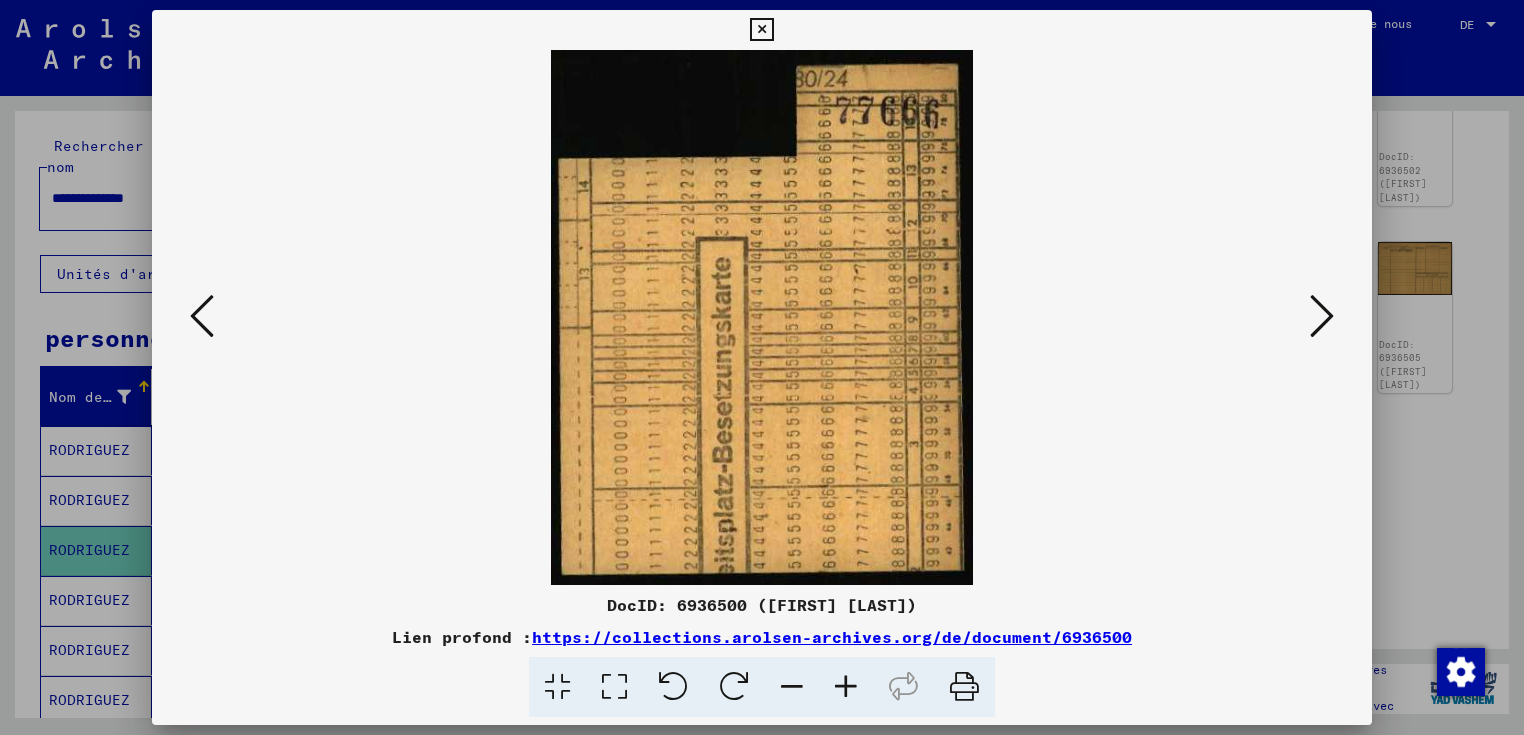 click at bounding box center (1322, 316) 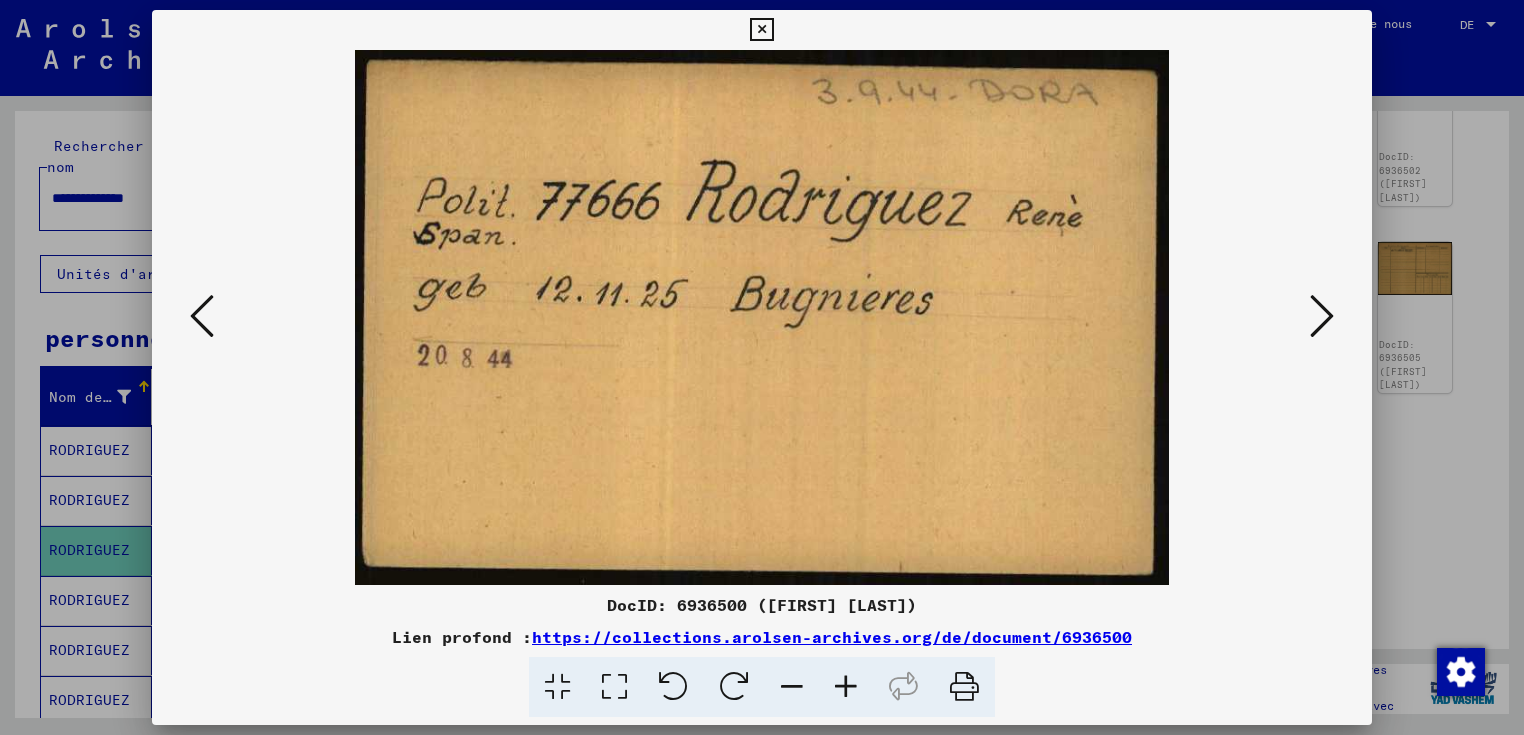 click at bounding box center [1322, 316] 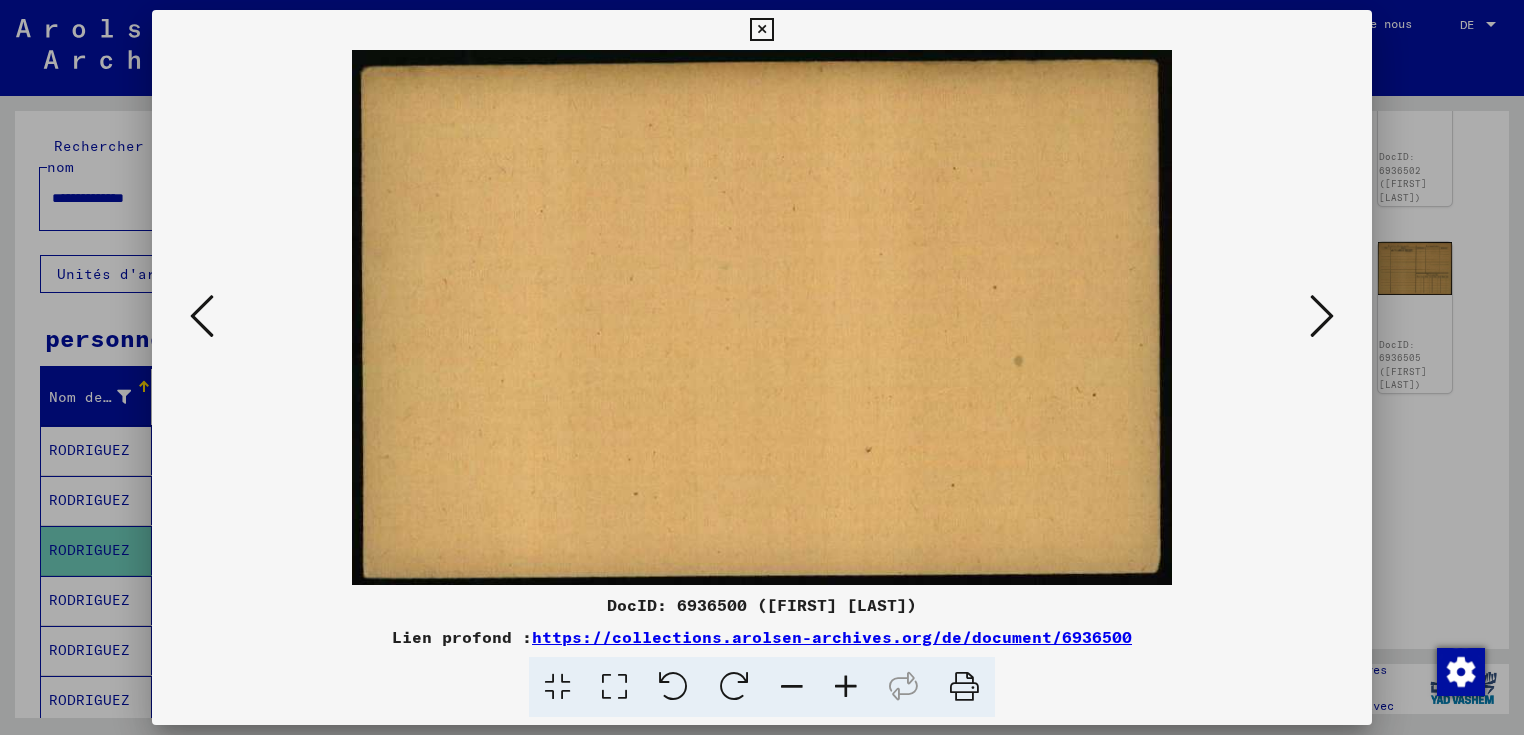 click at bounding box center (1322, 316) 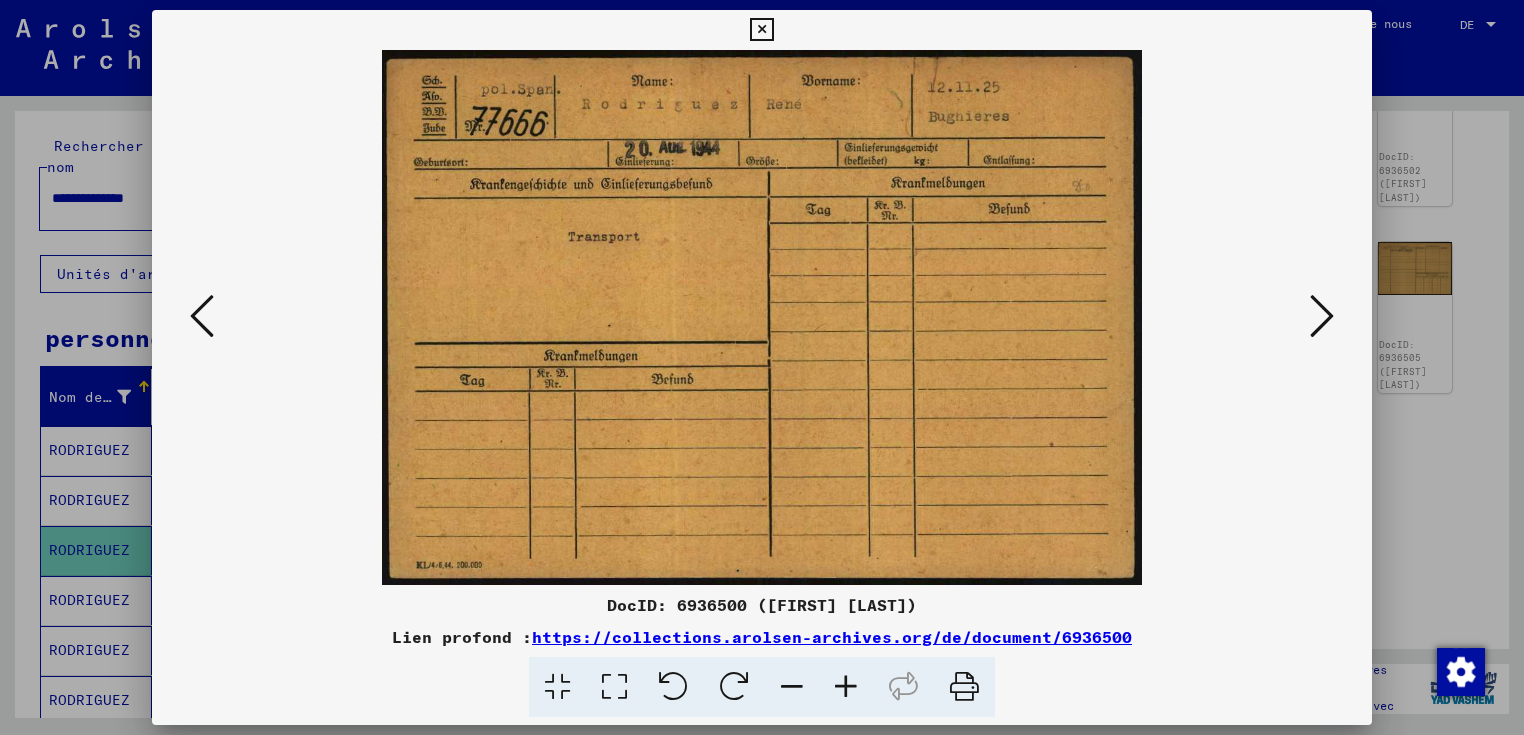 click at bounding box center (1322, 316) 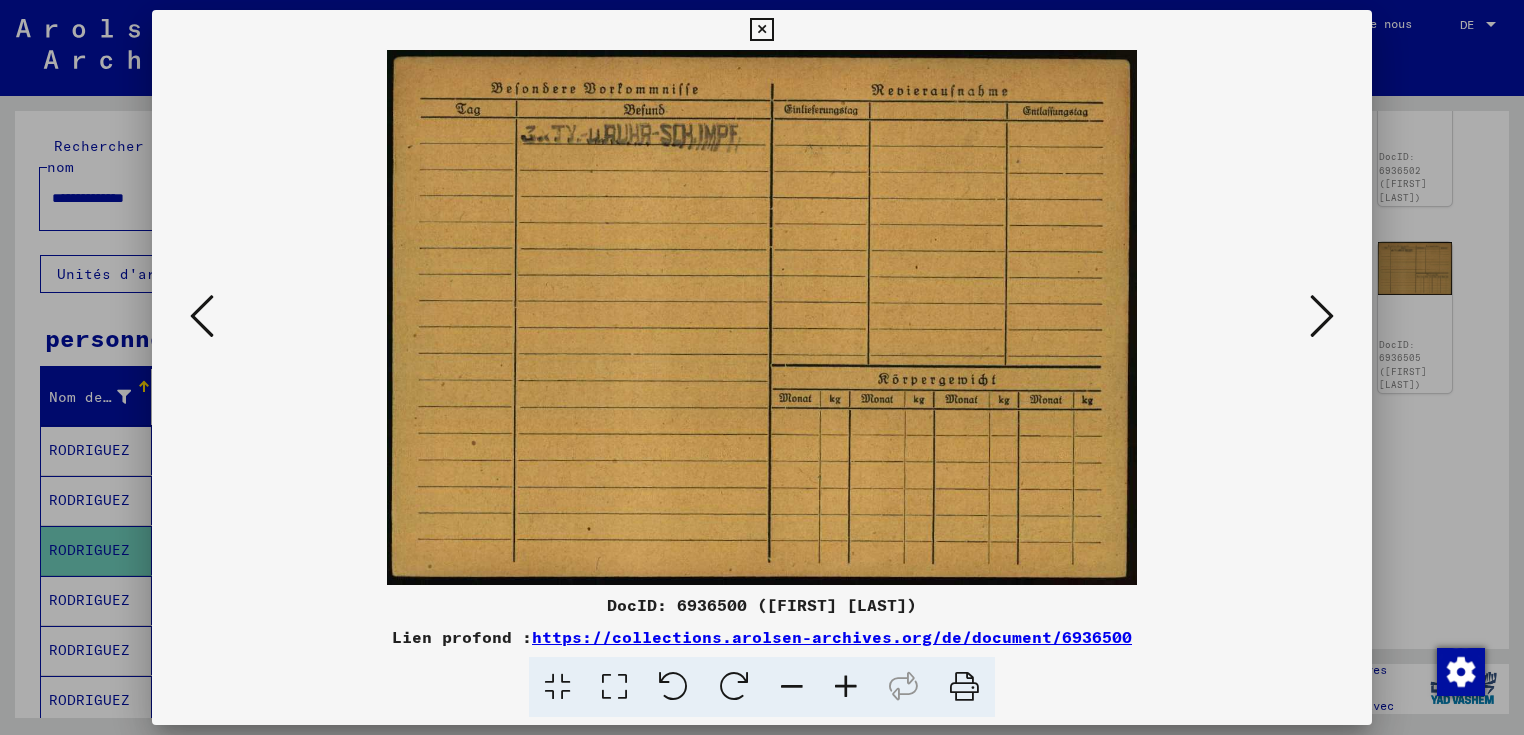 click at bounding box center (1322, 316) 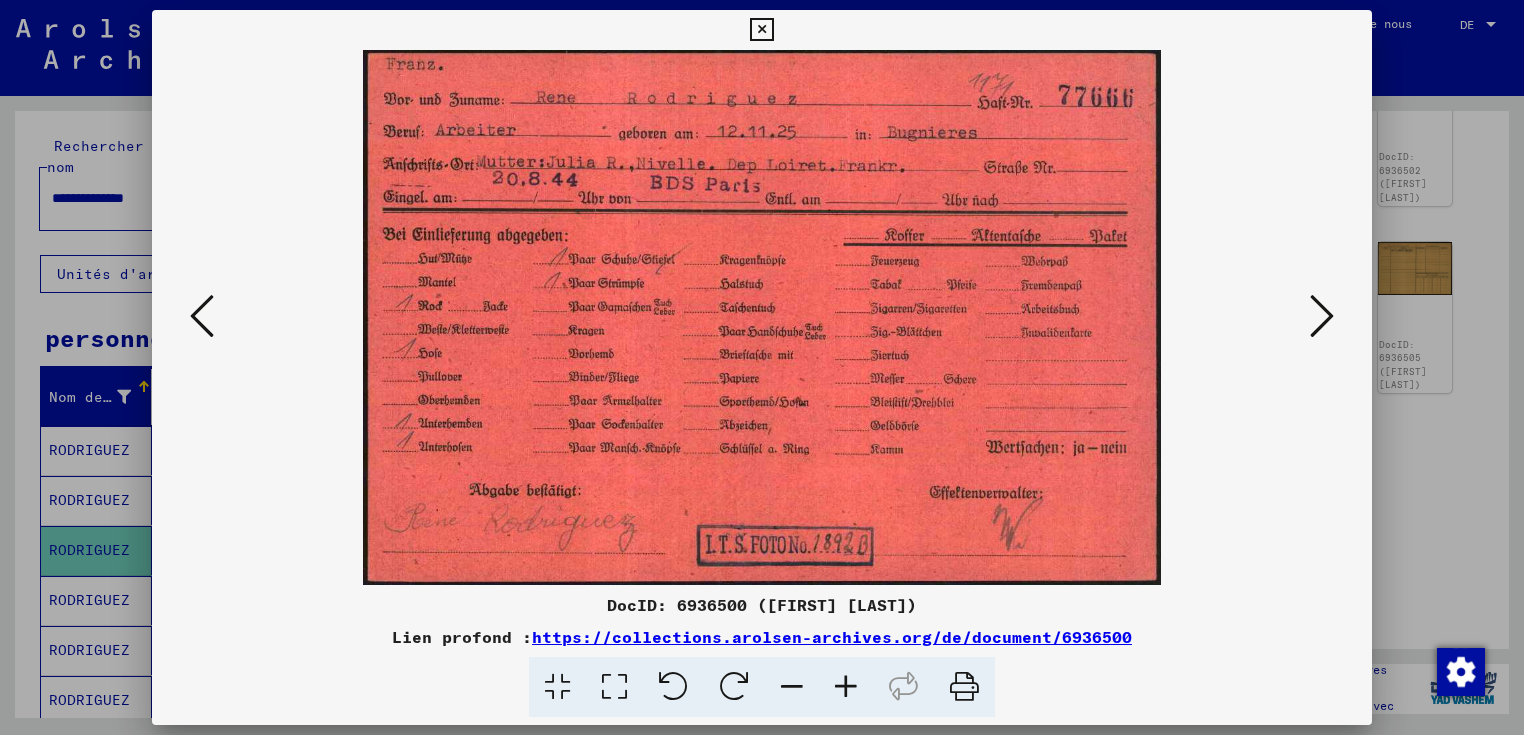 click at bounding box center [1322, 316] 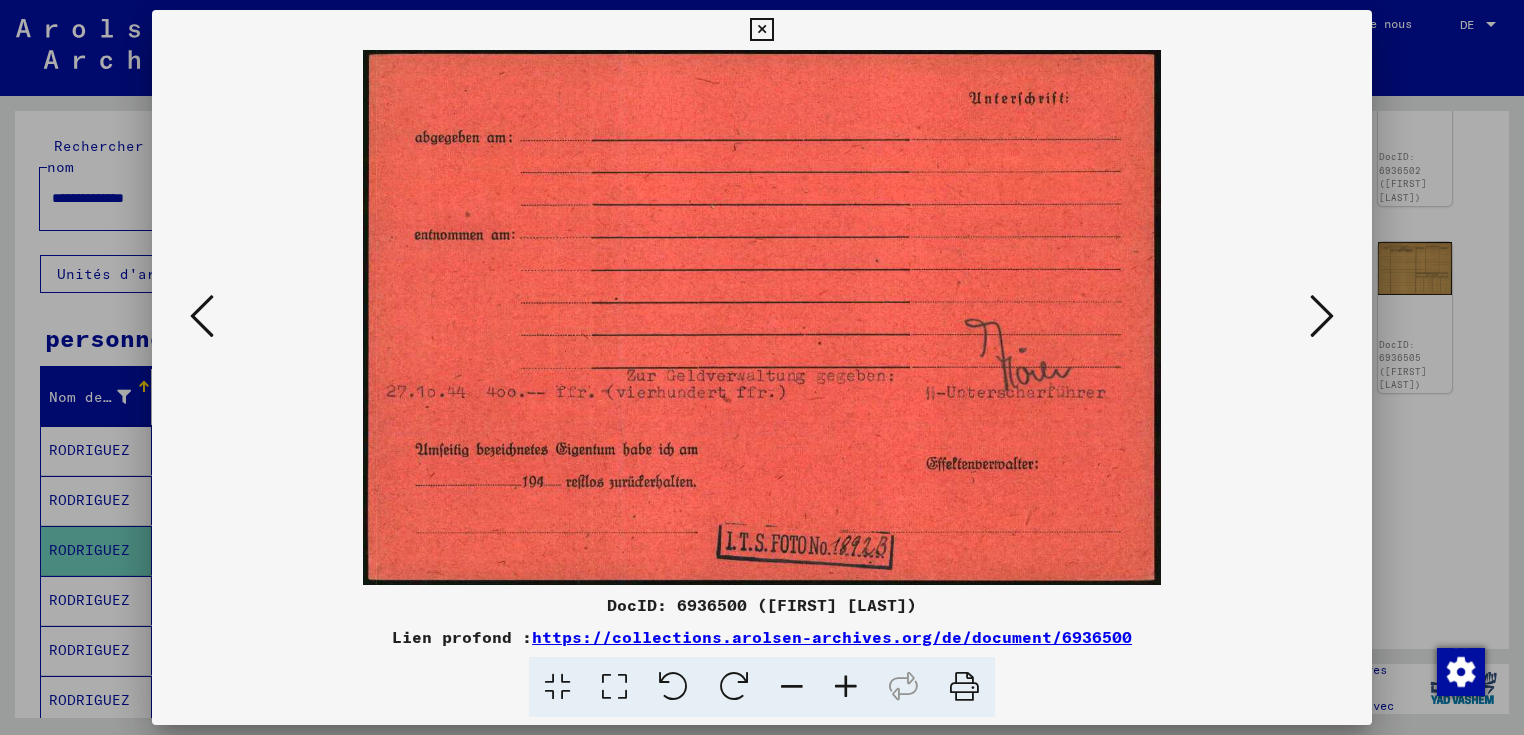 click at bounding box center (1322, 316) 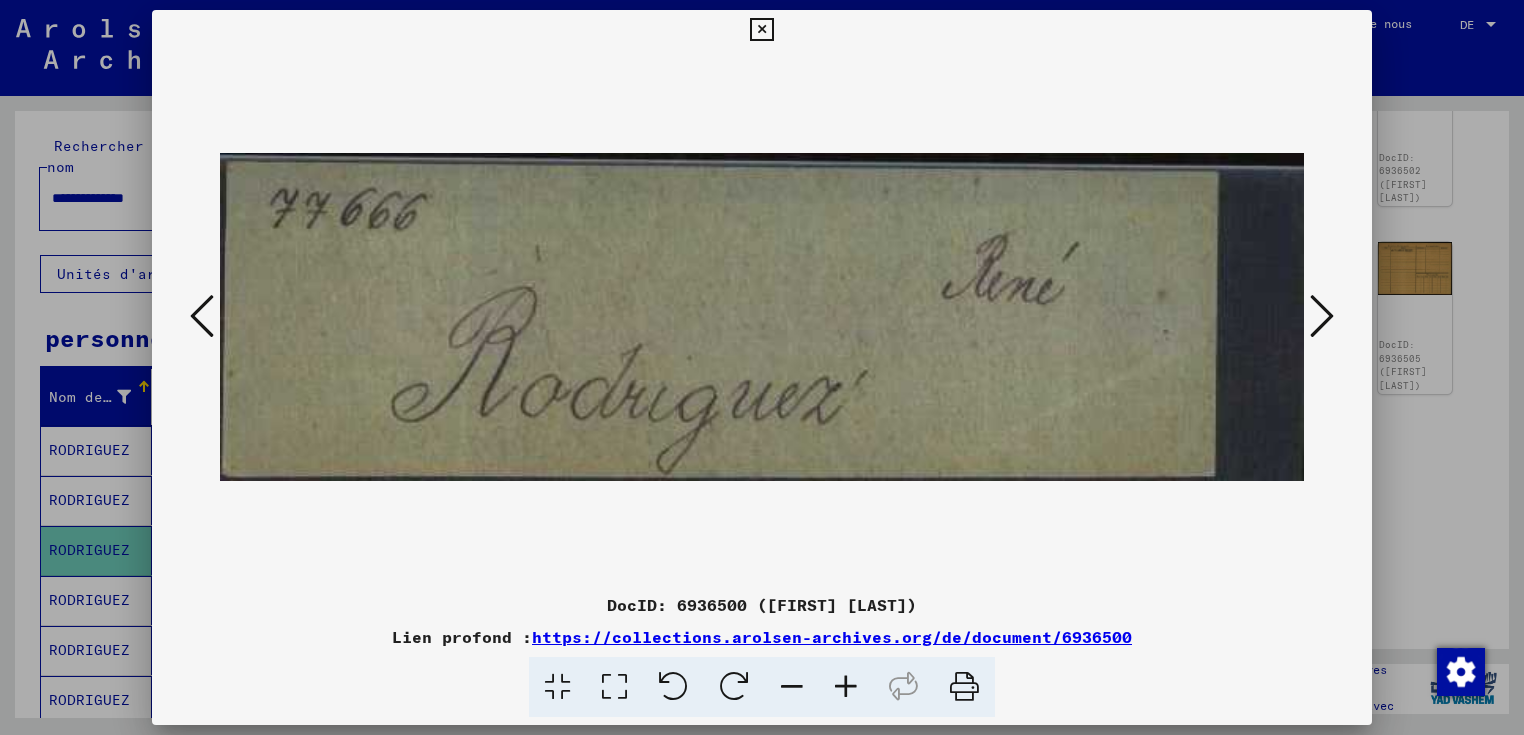 click at bounding box center (1322, 316) 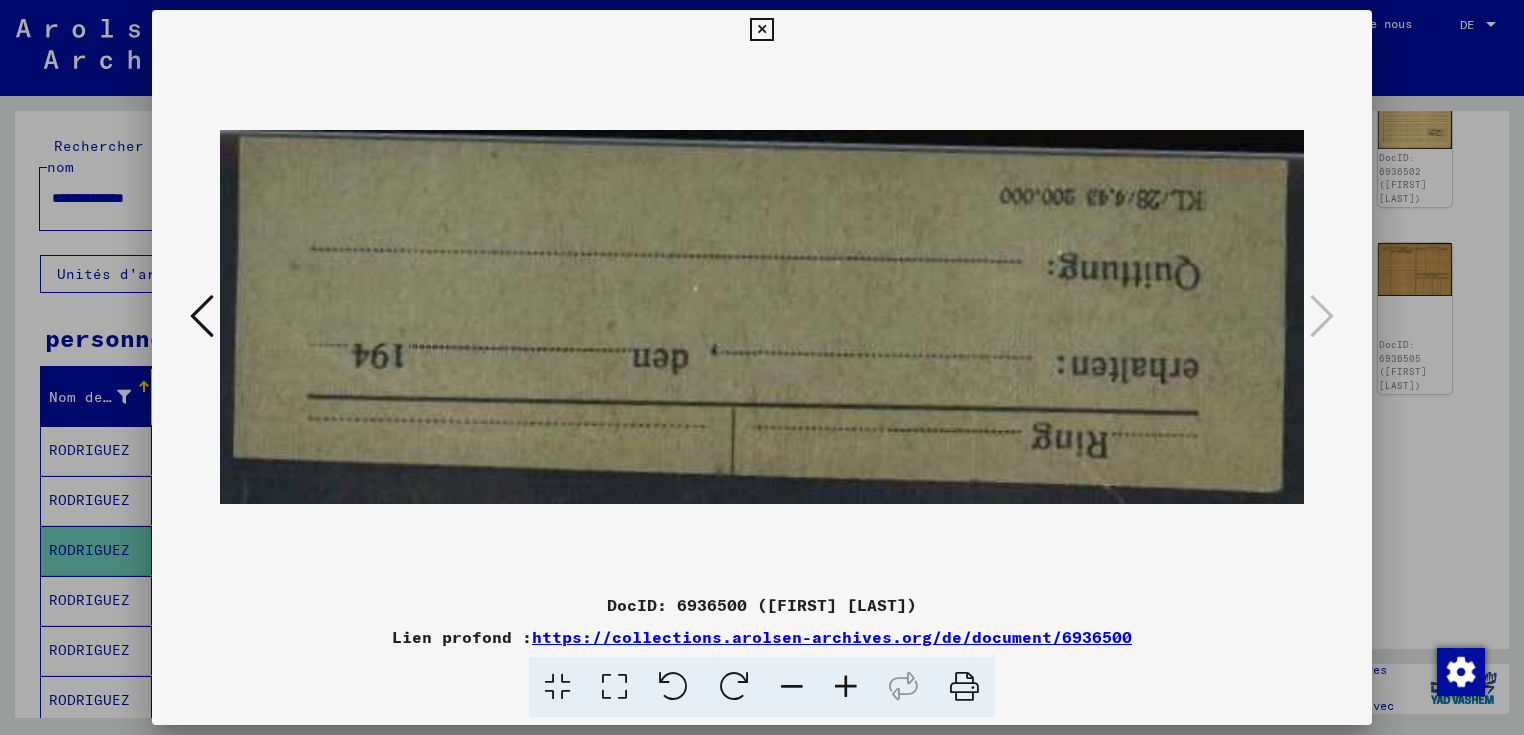 click at bounding box center [761, 30] 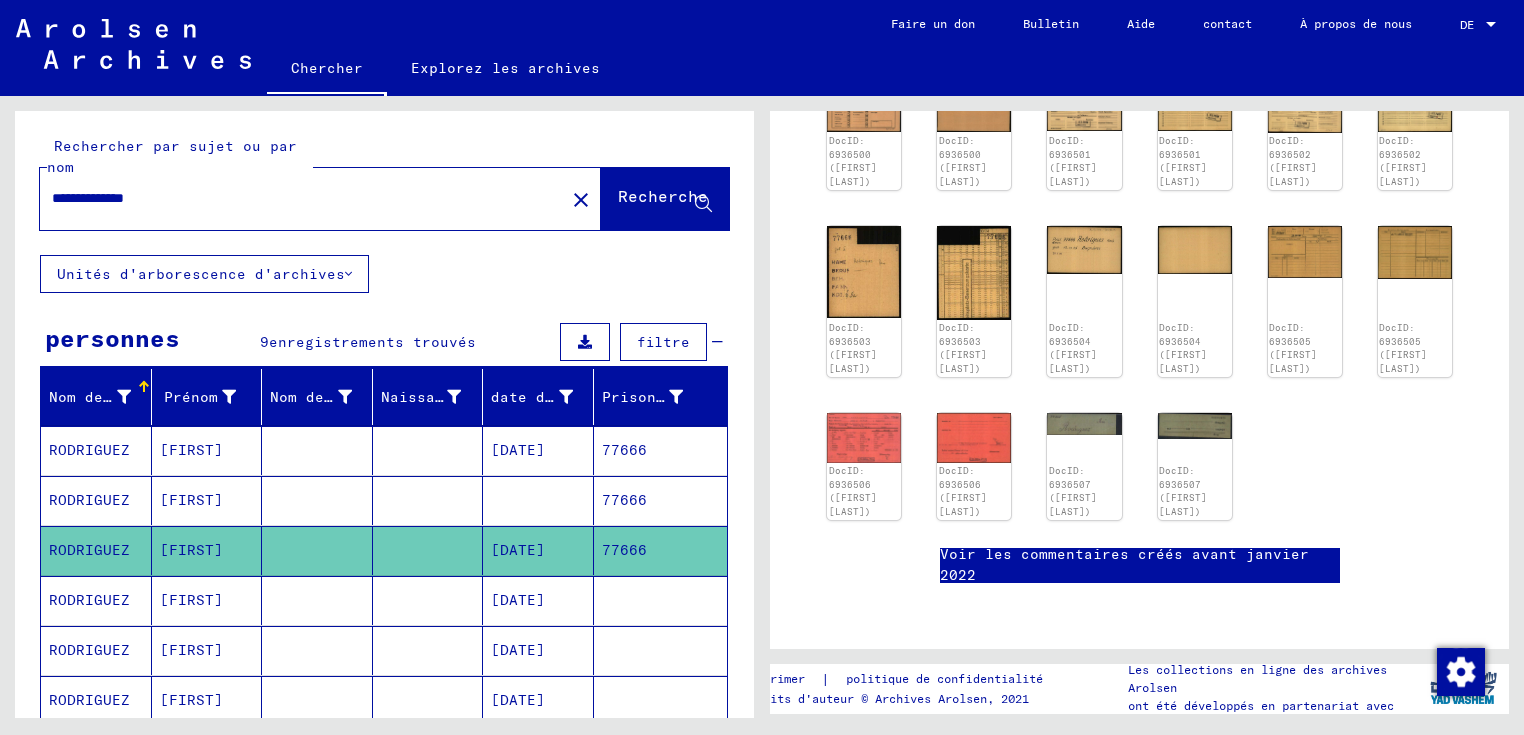 scroll, scrollTop: 511, scrollLeft: 0, axis: vertical 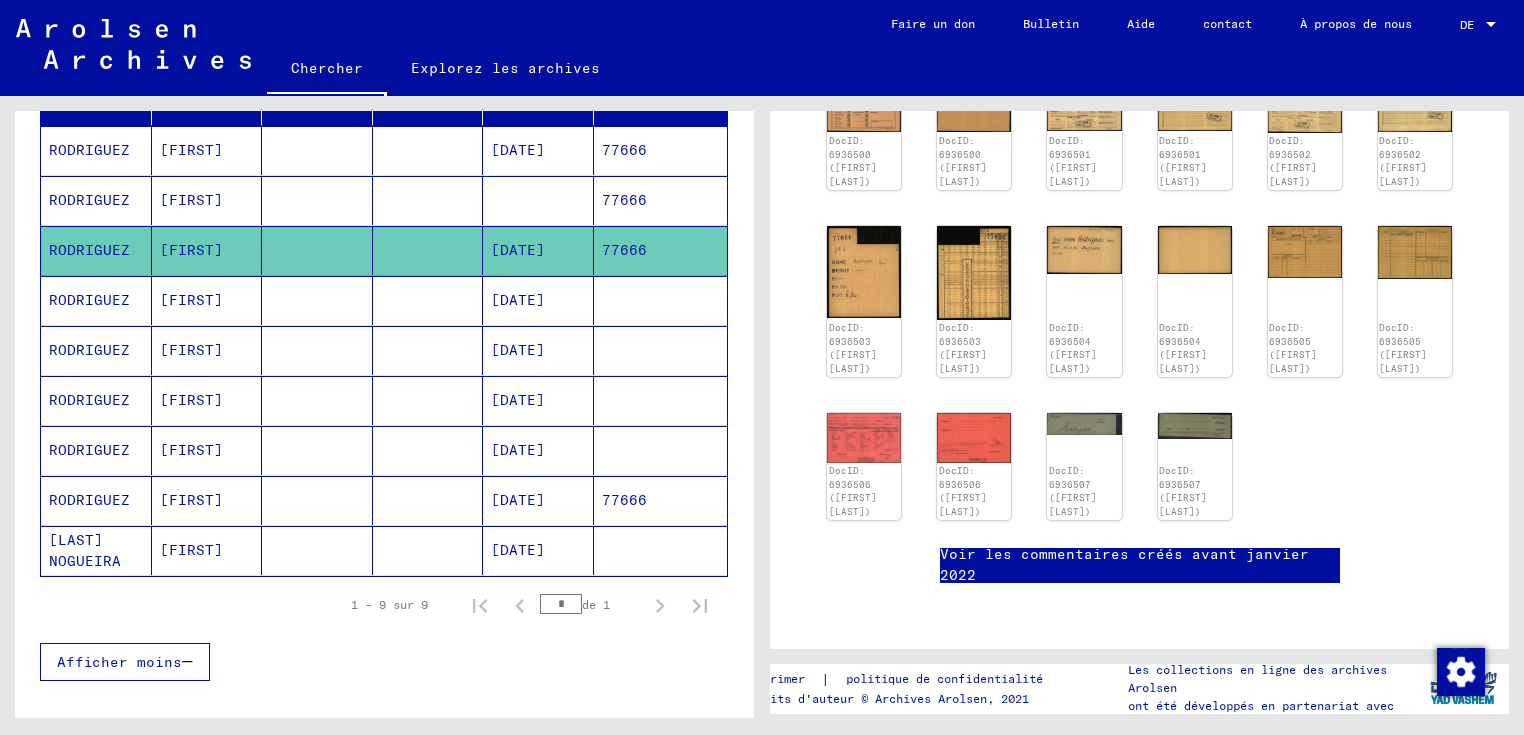 click on "[DATE]" at bounding box center (518, 150) 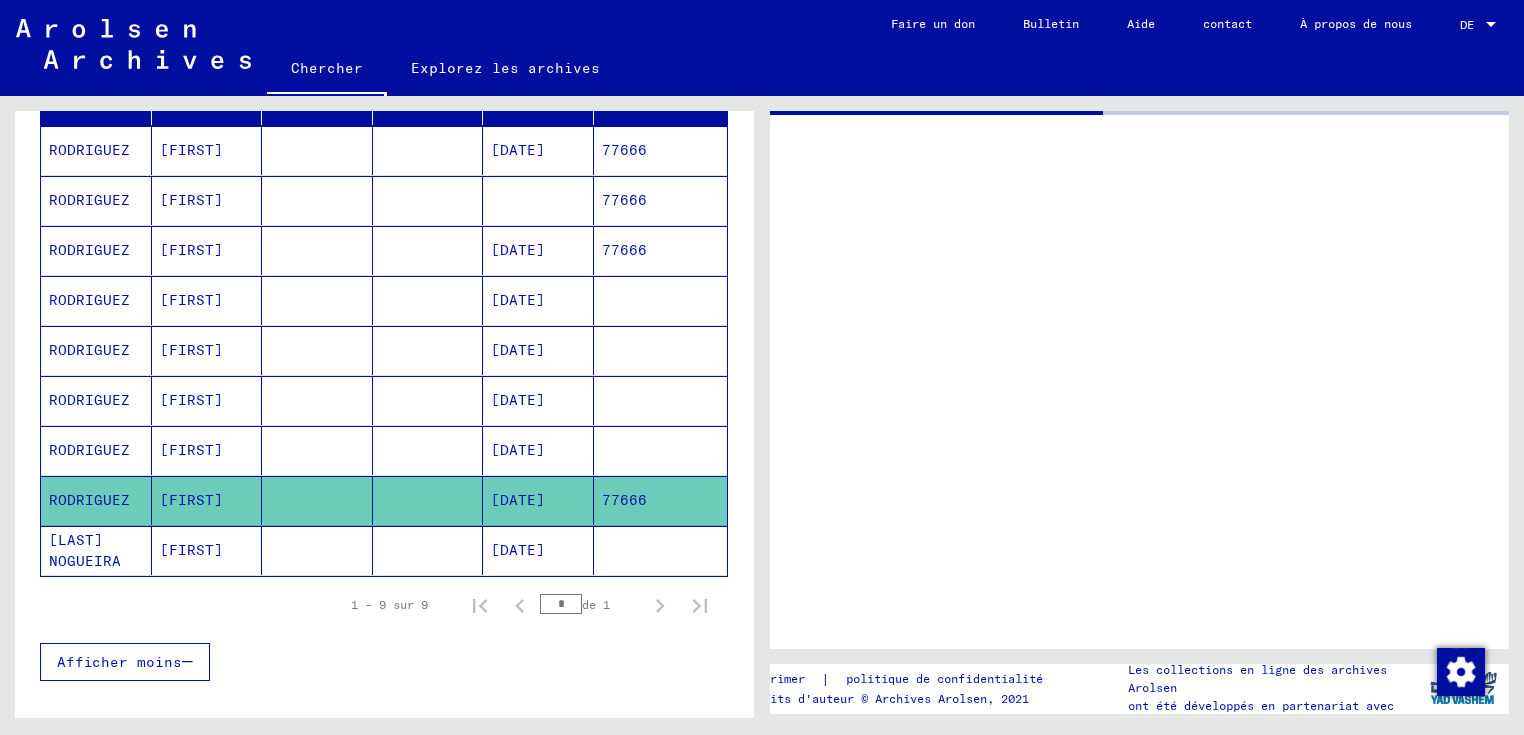 scroll, scrollTop: 0, scrollLeft: 0, axis: both 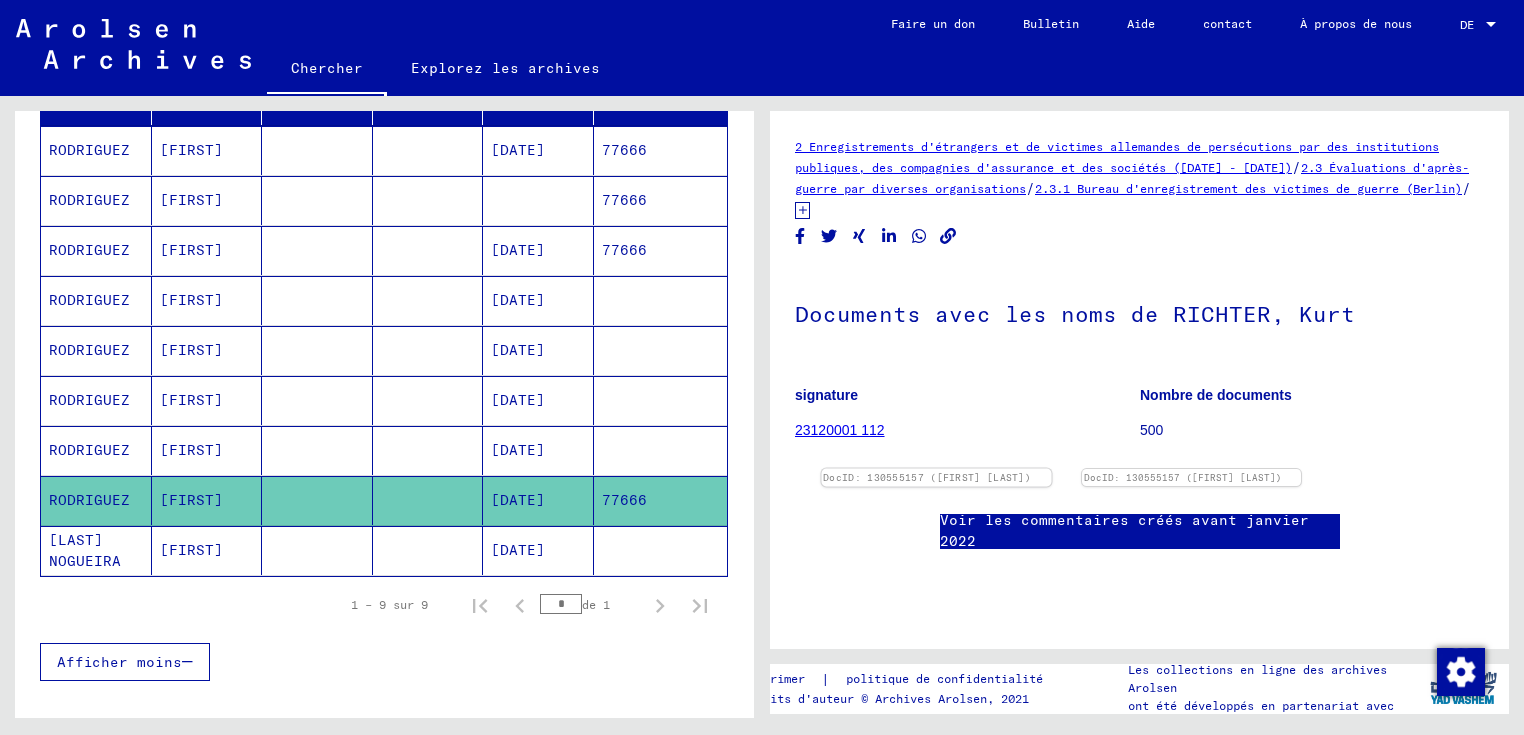 click at bounding box center (937, 469) 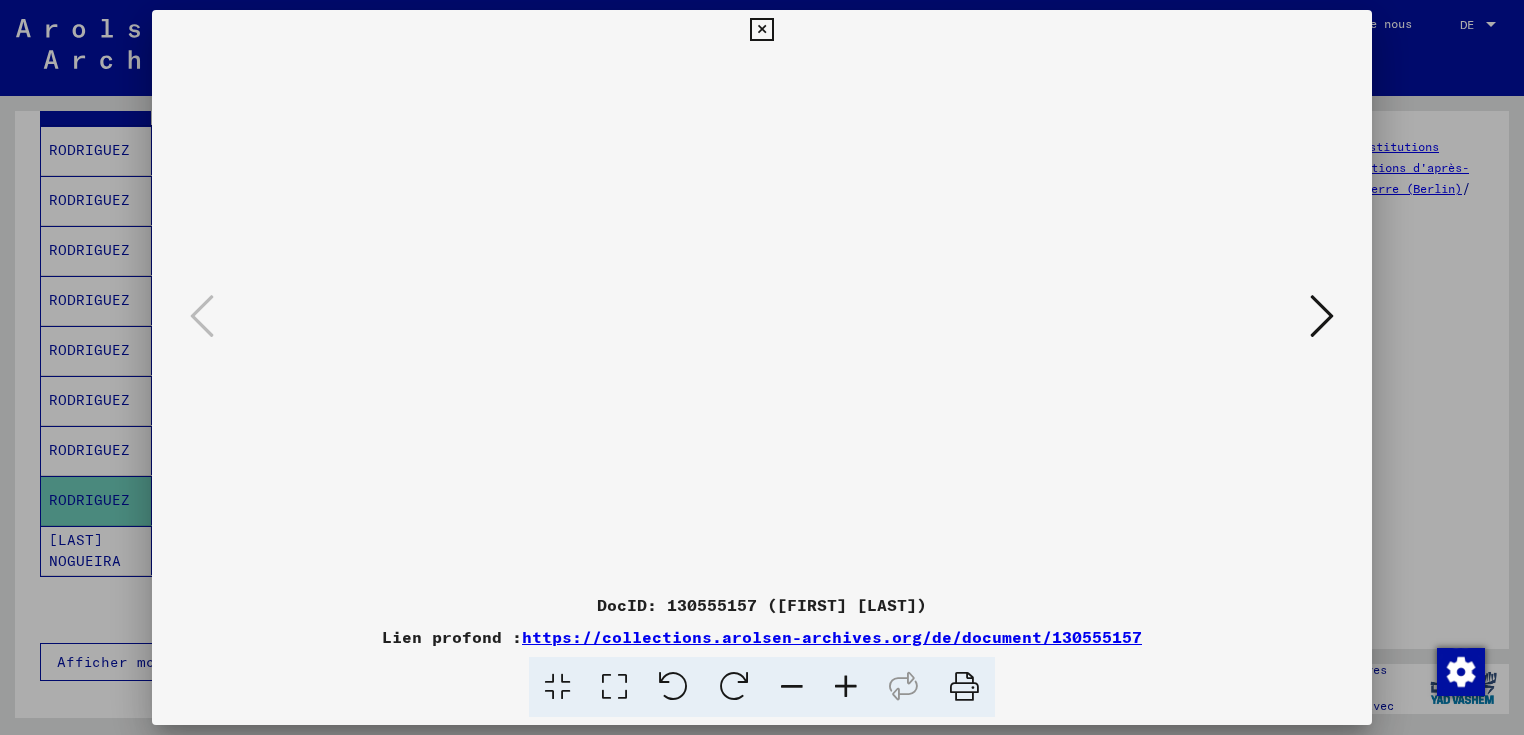 click at bounding box center (1322, 316) 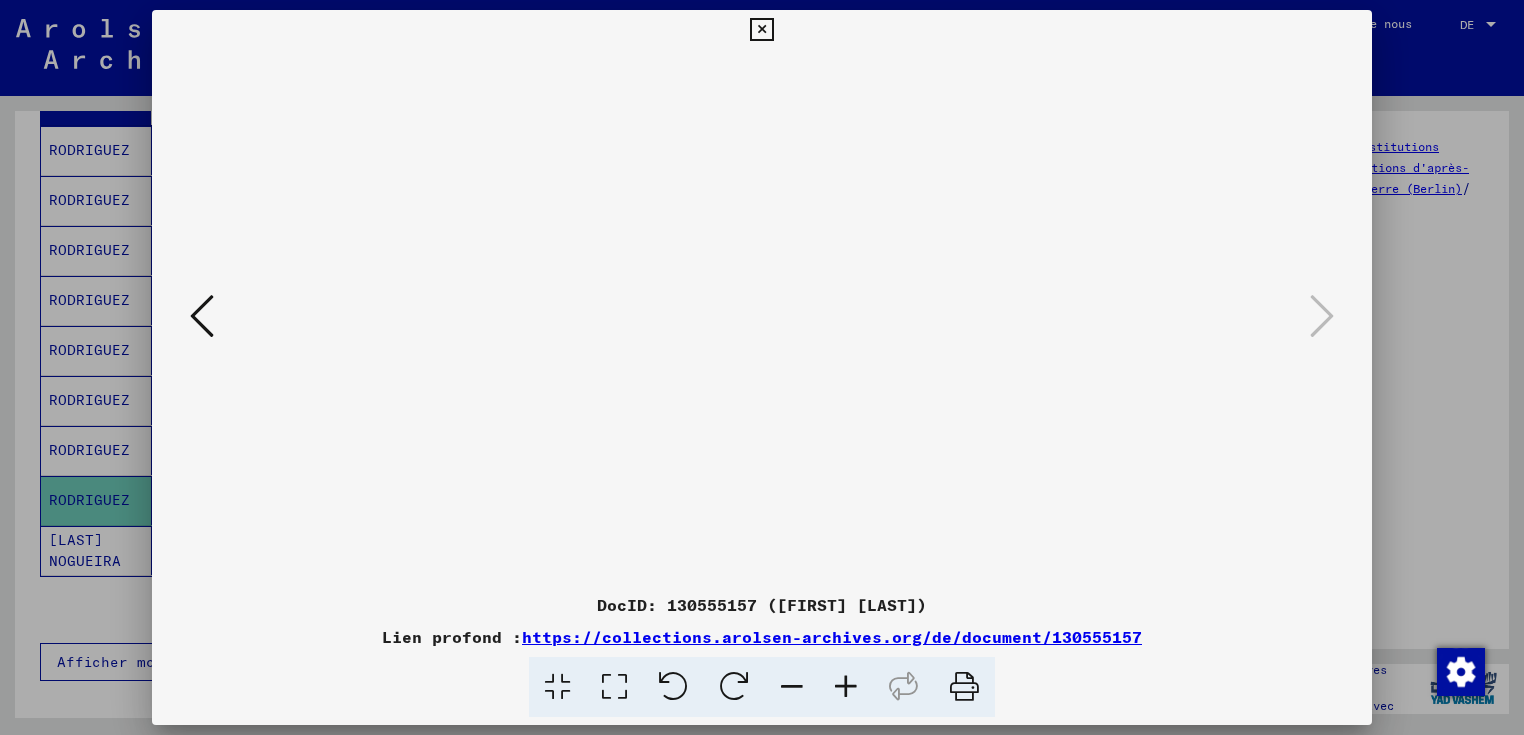 click at bounding box center (761, 30) 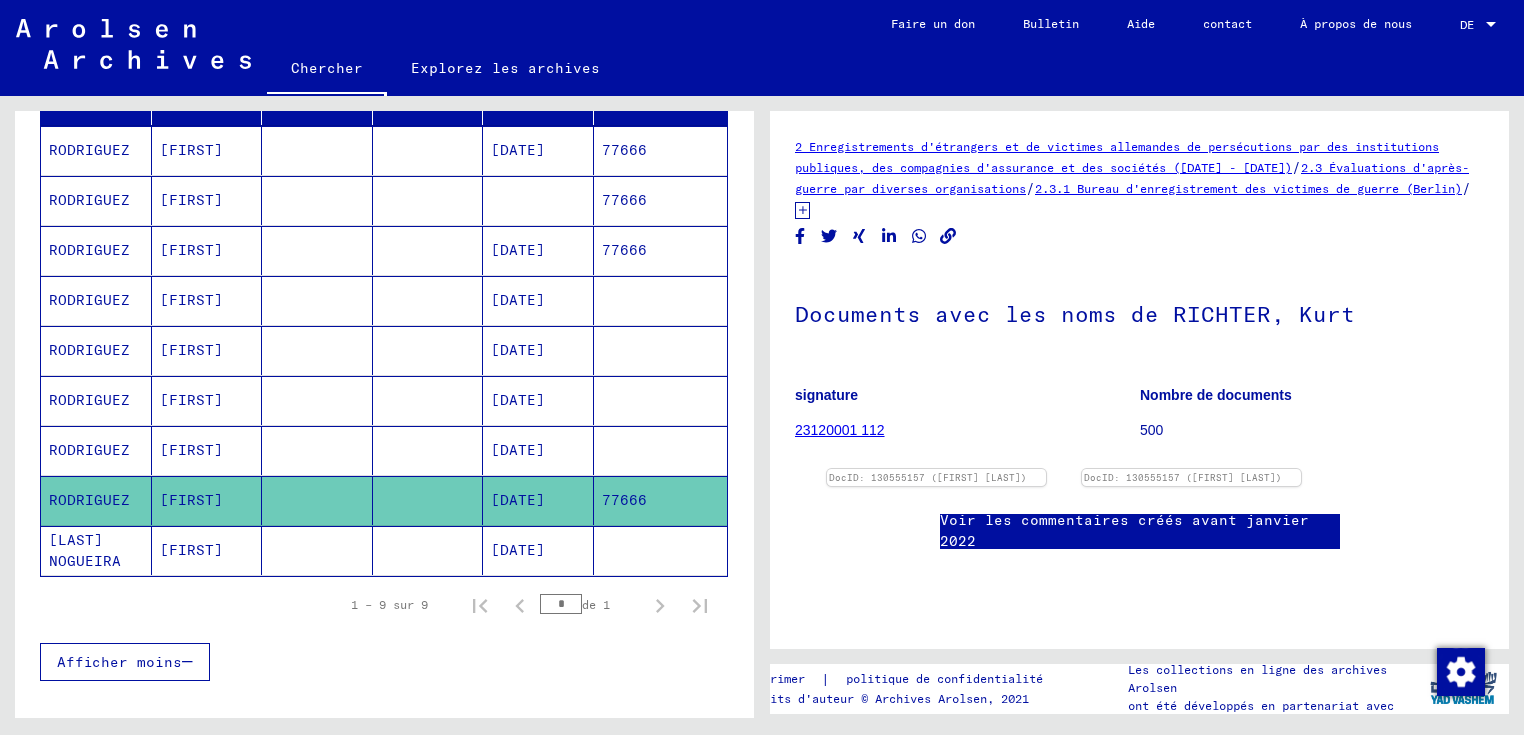 click on "77666" at bounding box center (624, 150) 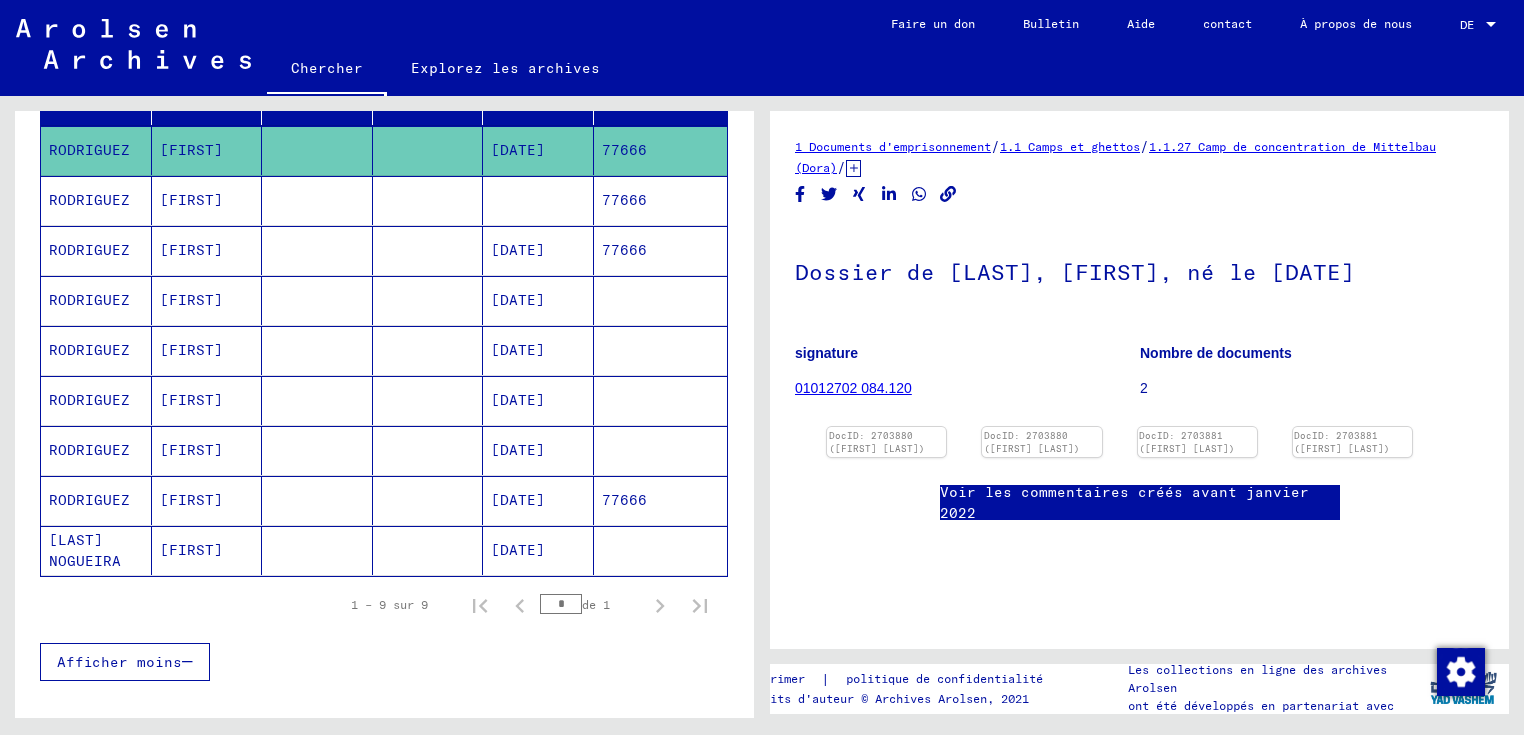 scroll, scrollTop: 0, scrollLeft: 0, axis: both 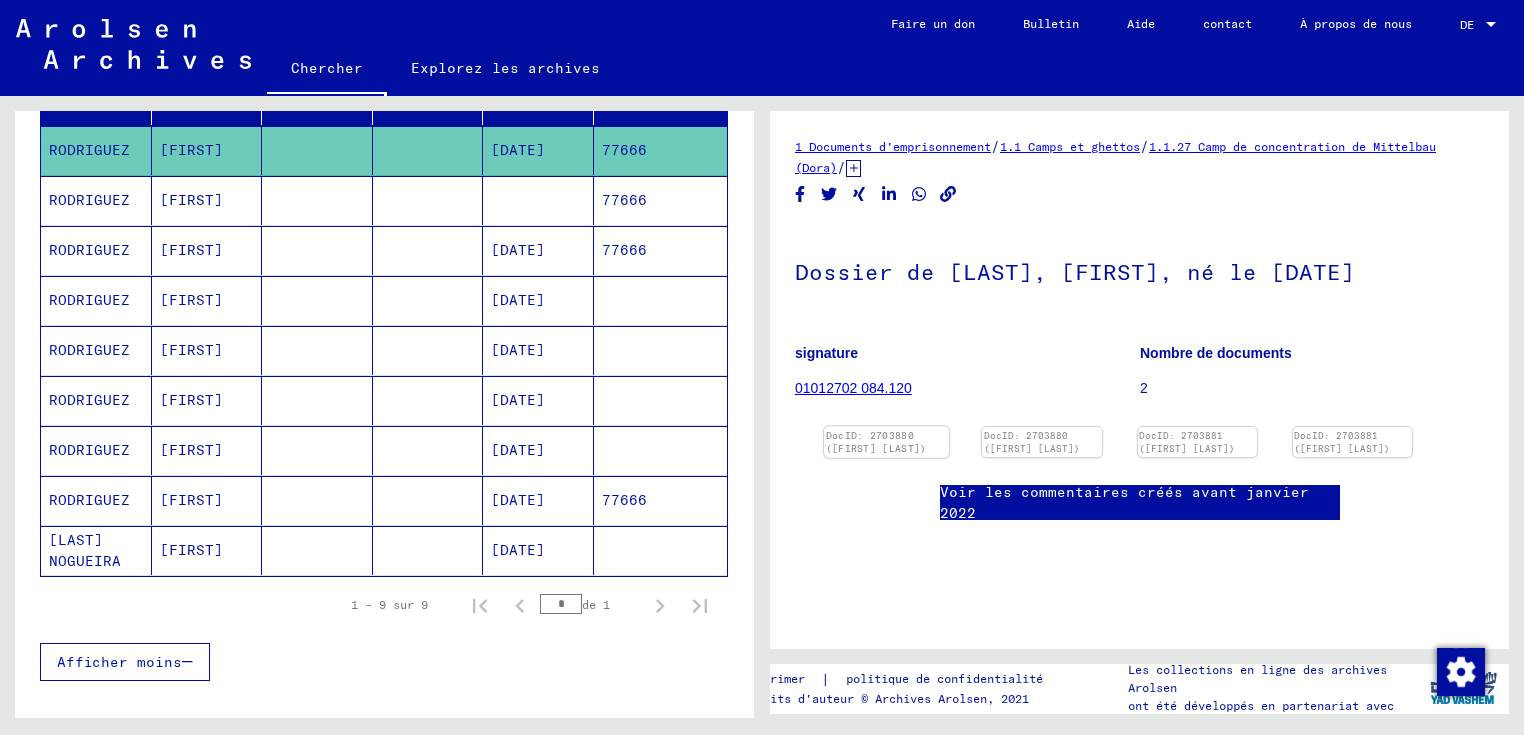 click at bounding box center [886, 426] 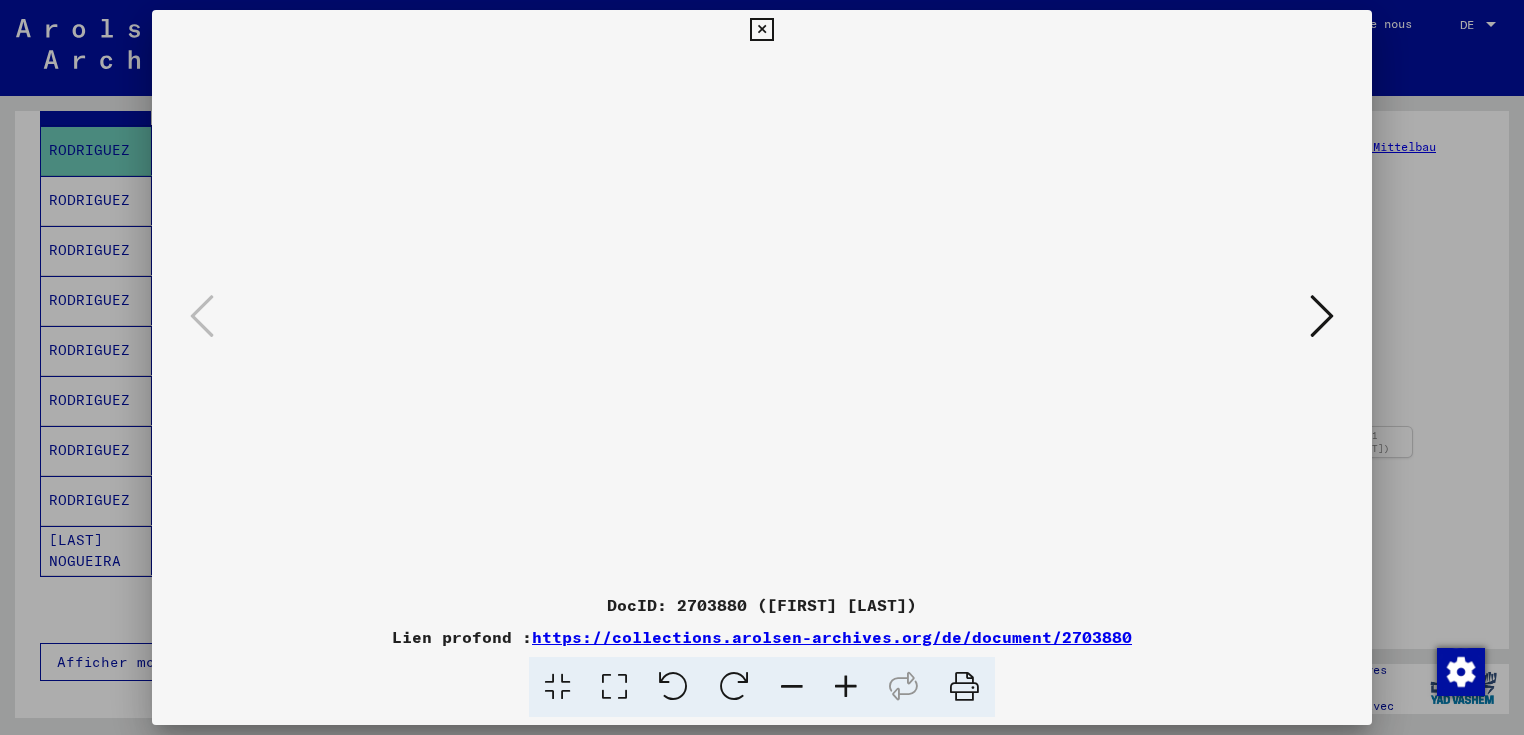 click at bounding box center (1322, 316) 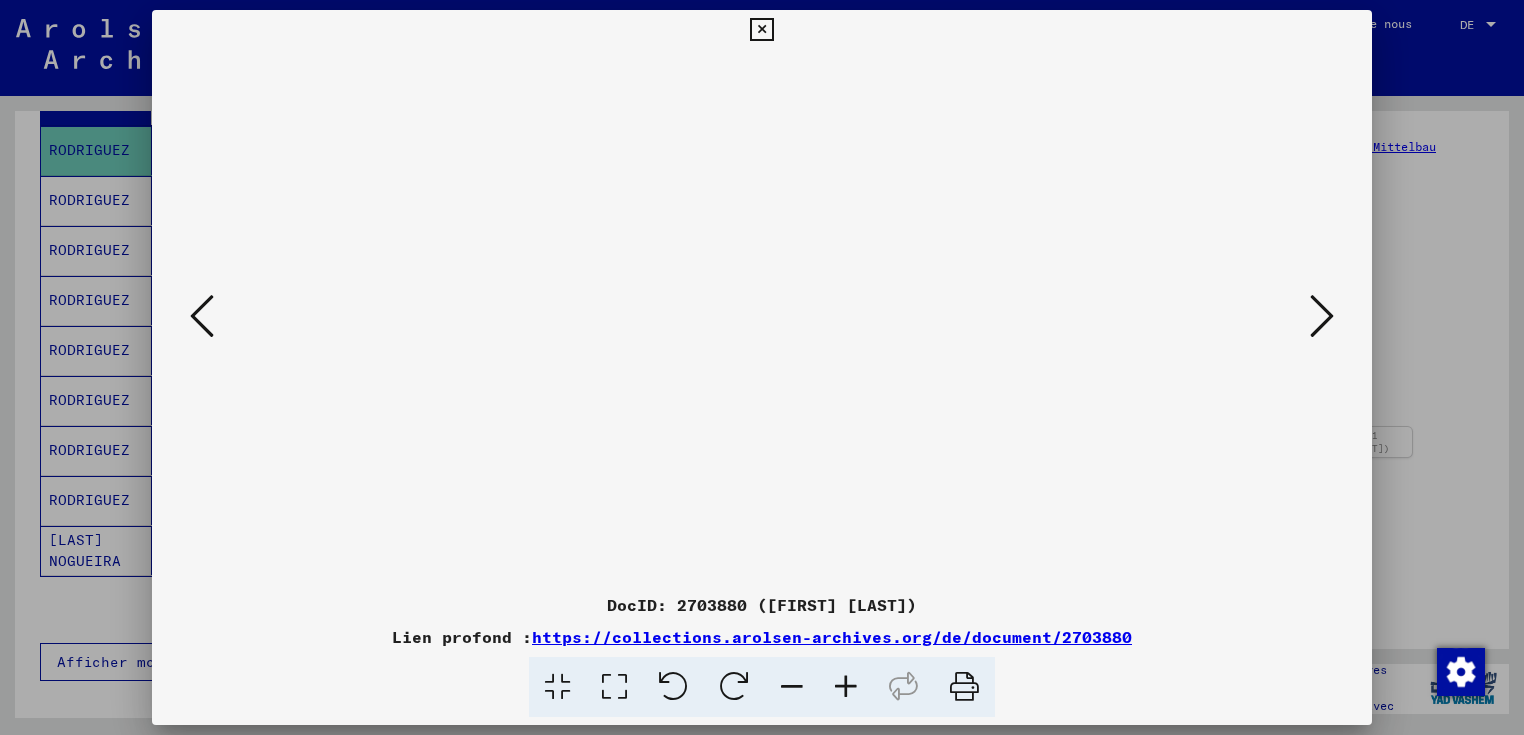 click at bounding box center [1322, 316] 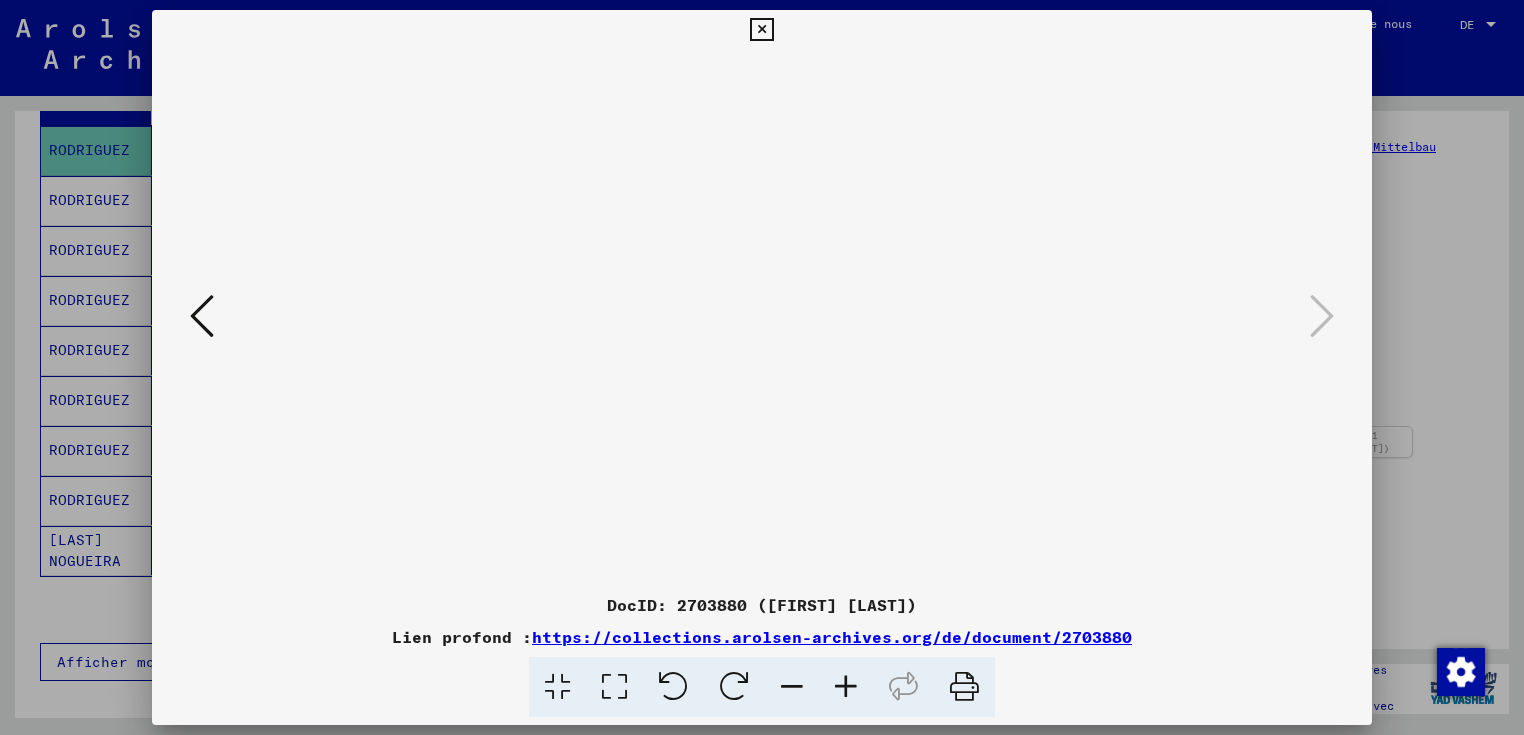 click at bounding box center (761, 30) 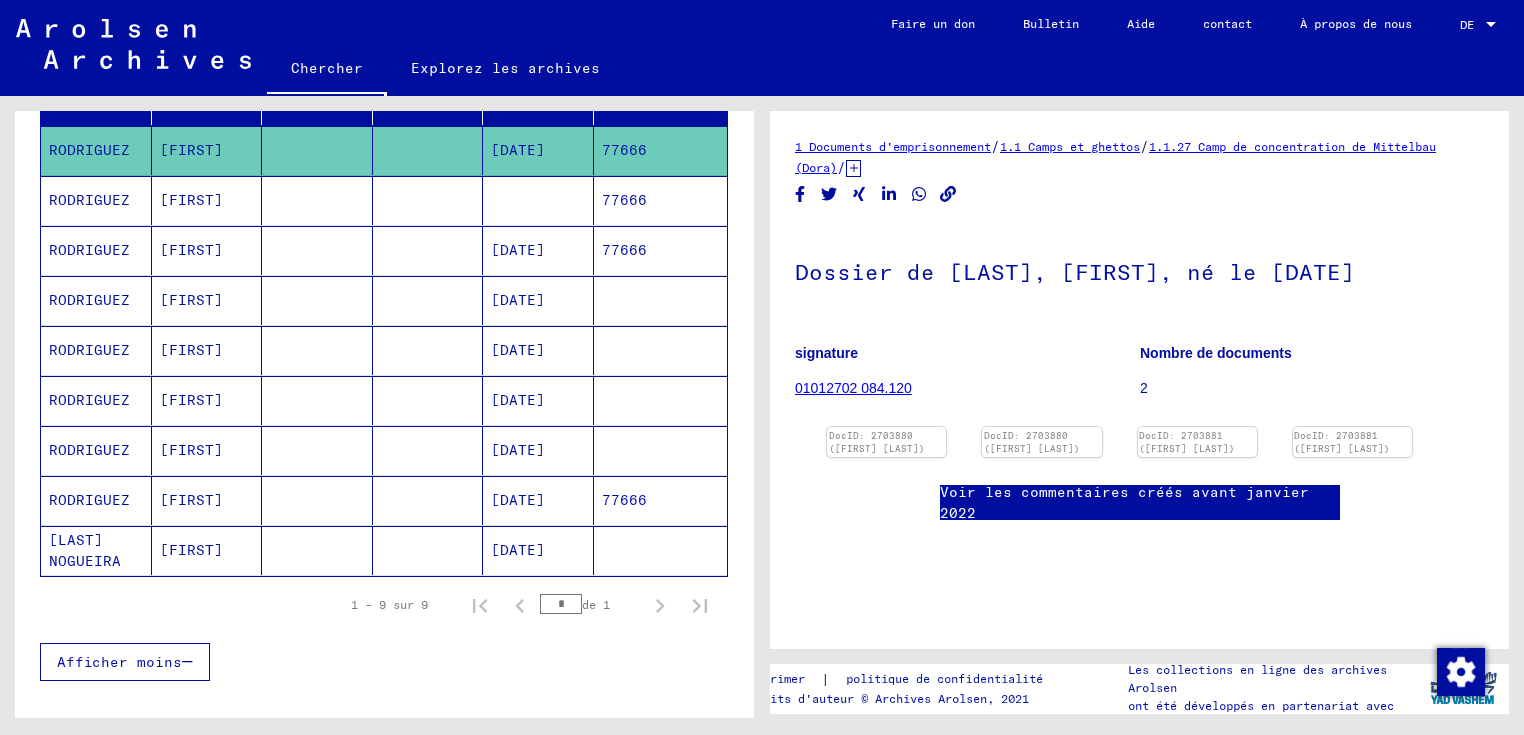 click on "77666" at bounding box center (661, 150) 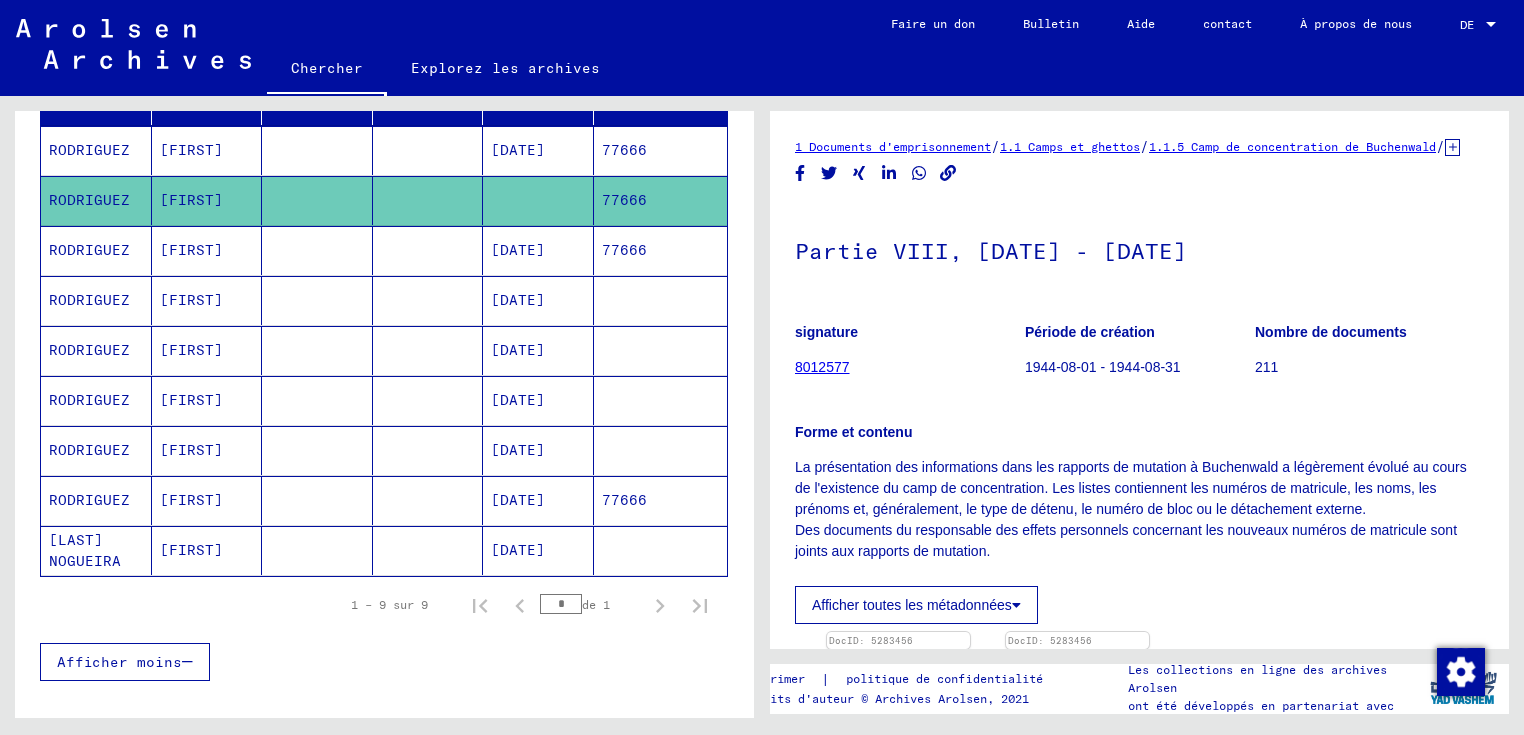 scroll, scrollTop: 0, scrollLeft: 0, axis: both 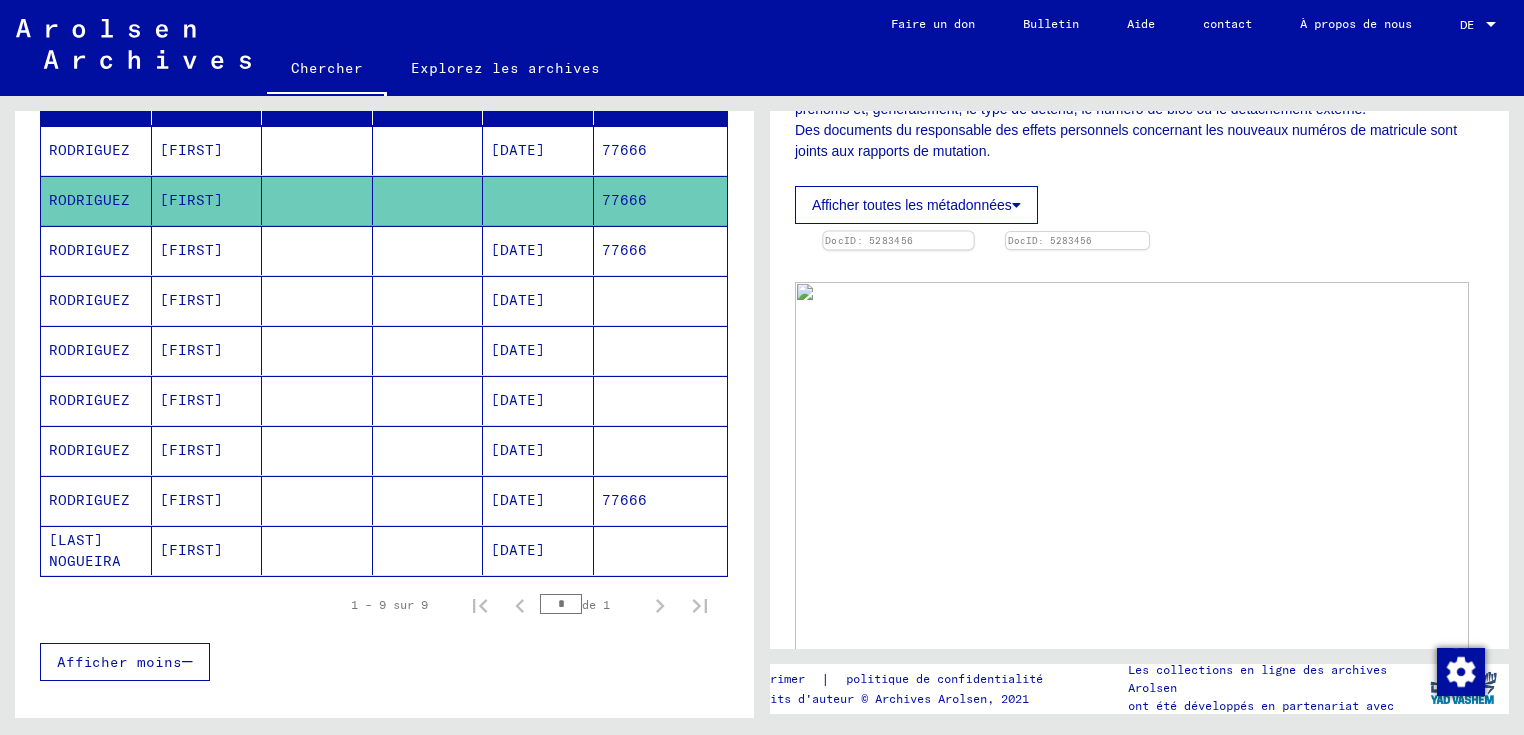 click at bounding box center [898, 232] 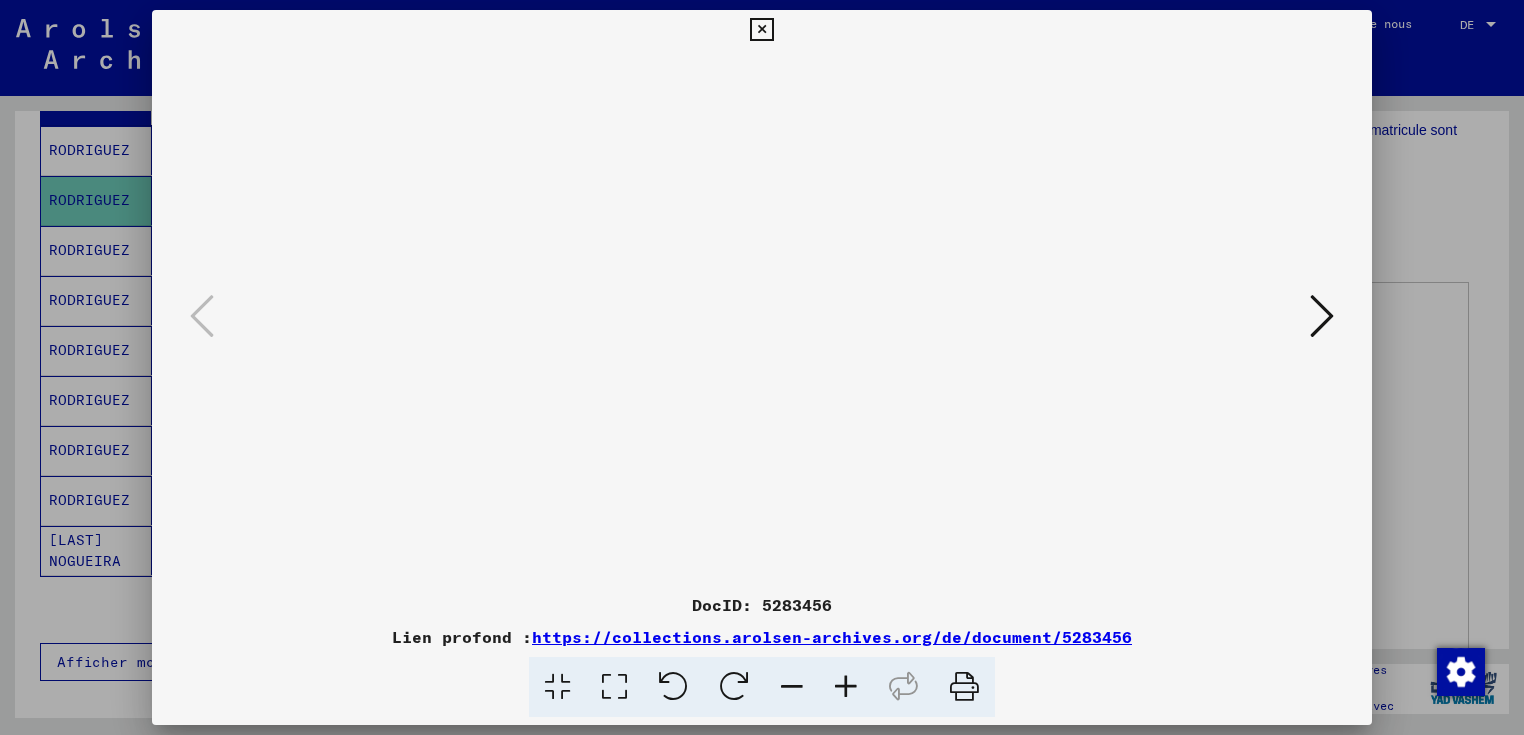 click at bounding box center (761, 30) 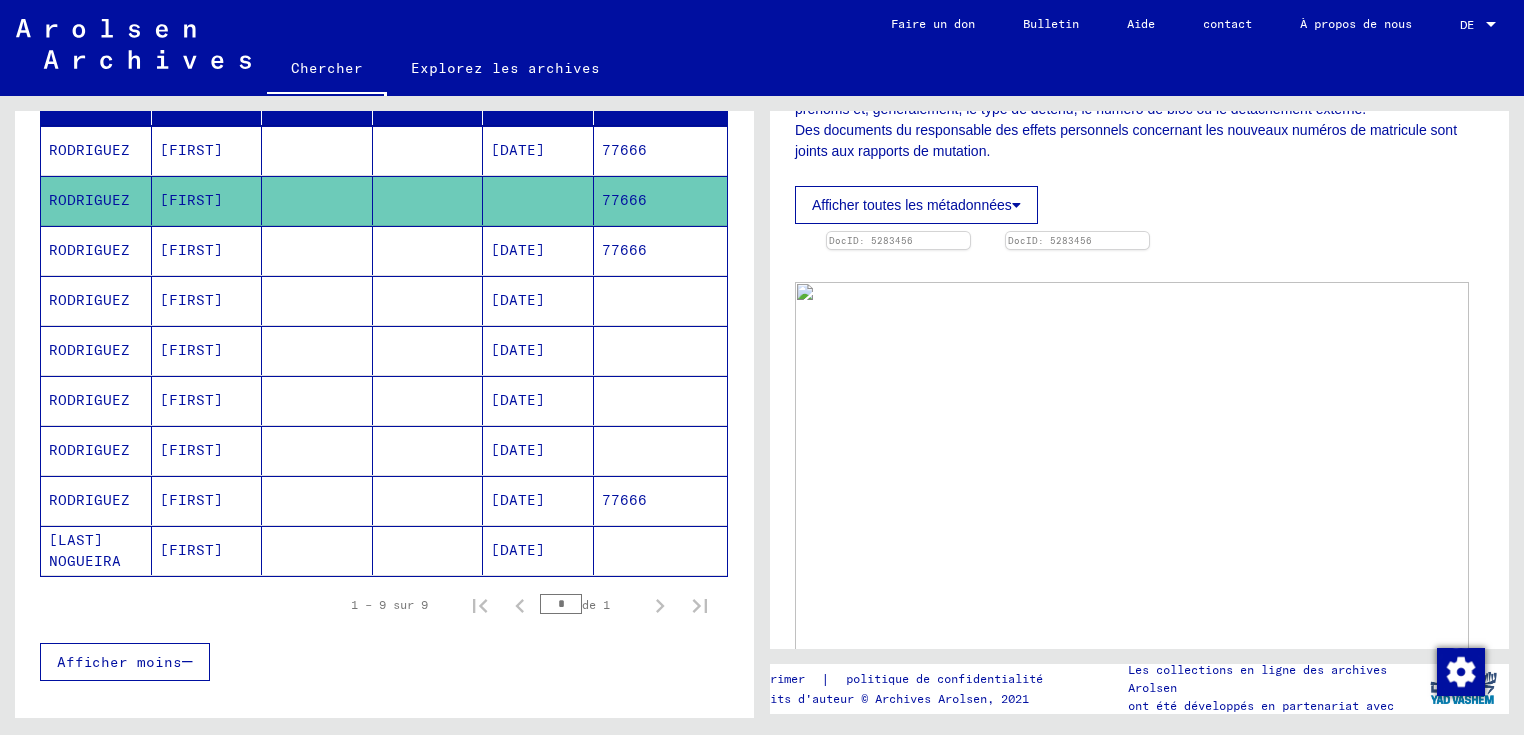 click on "77666" at bounding box center [624, 150] 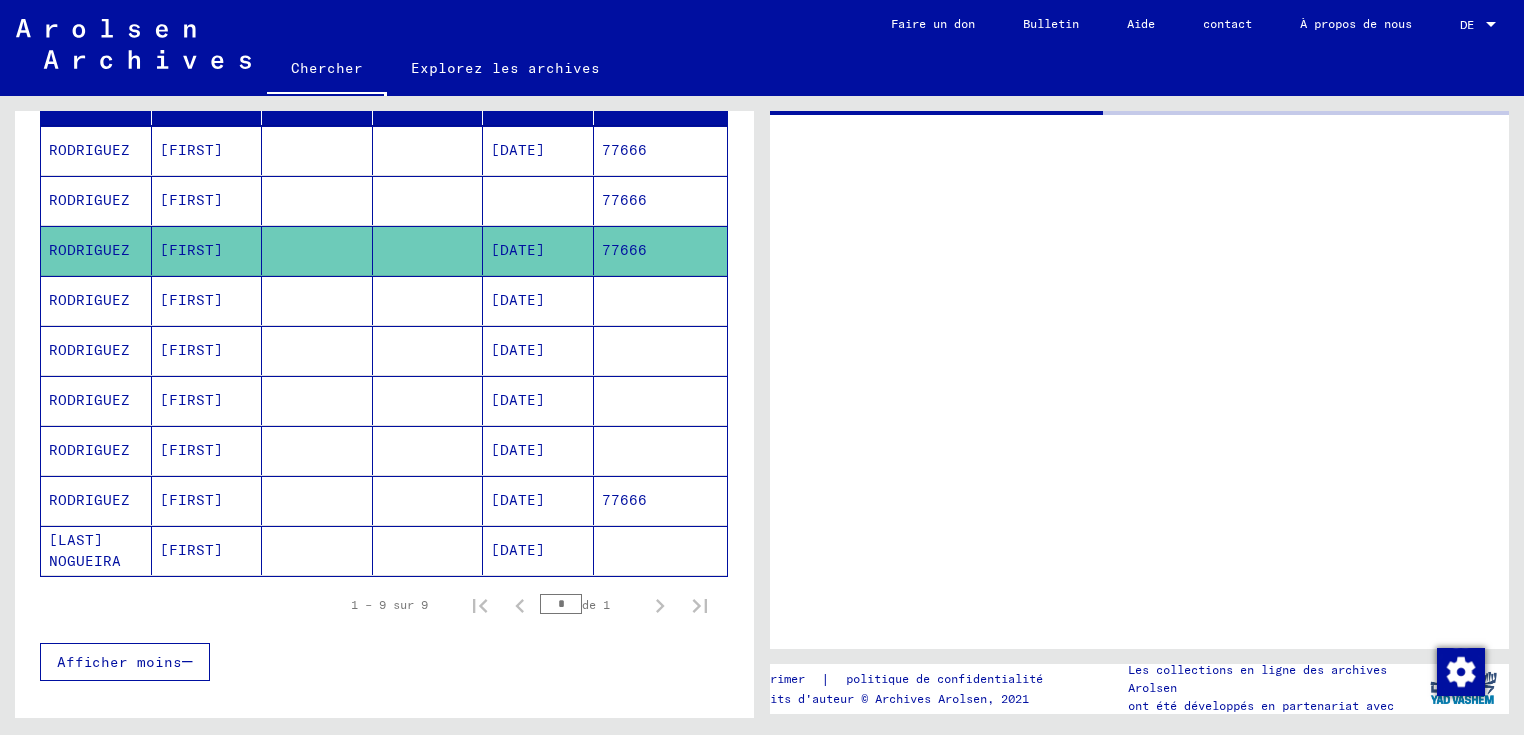 scroll, scrollTop: 0, scrollLeft: 0, axis: both 